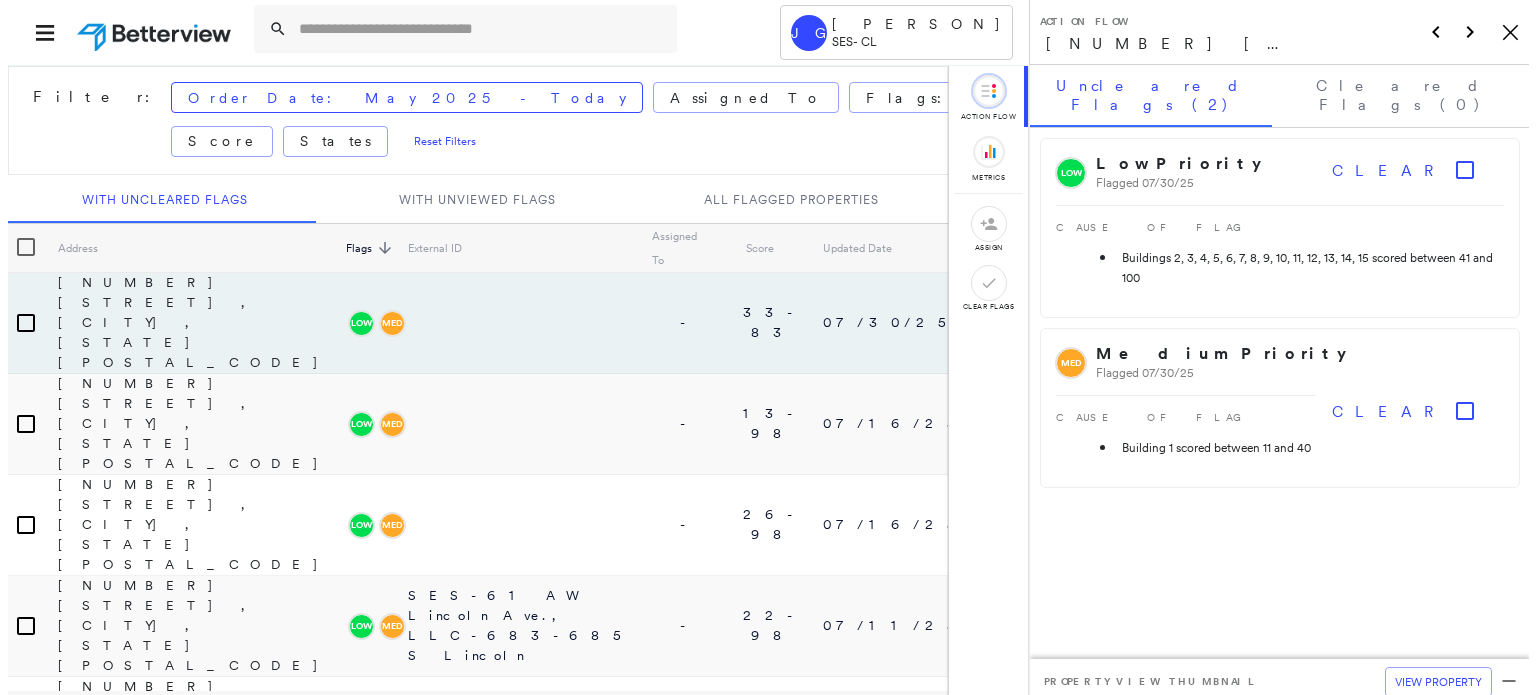 scroll, scrollTop: 0, scrollLeft: 0, axis: both 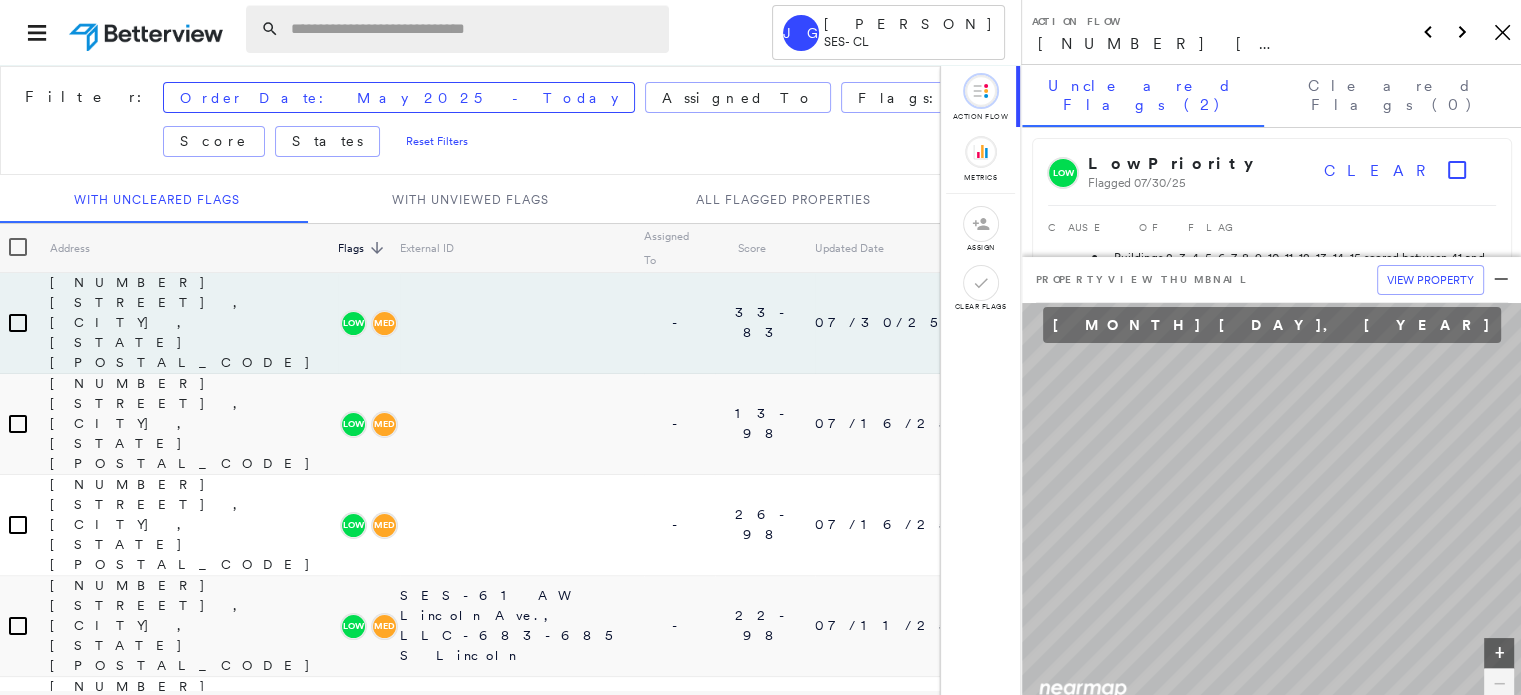 click at bounding box center (474, 29) 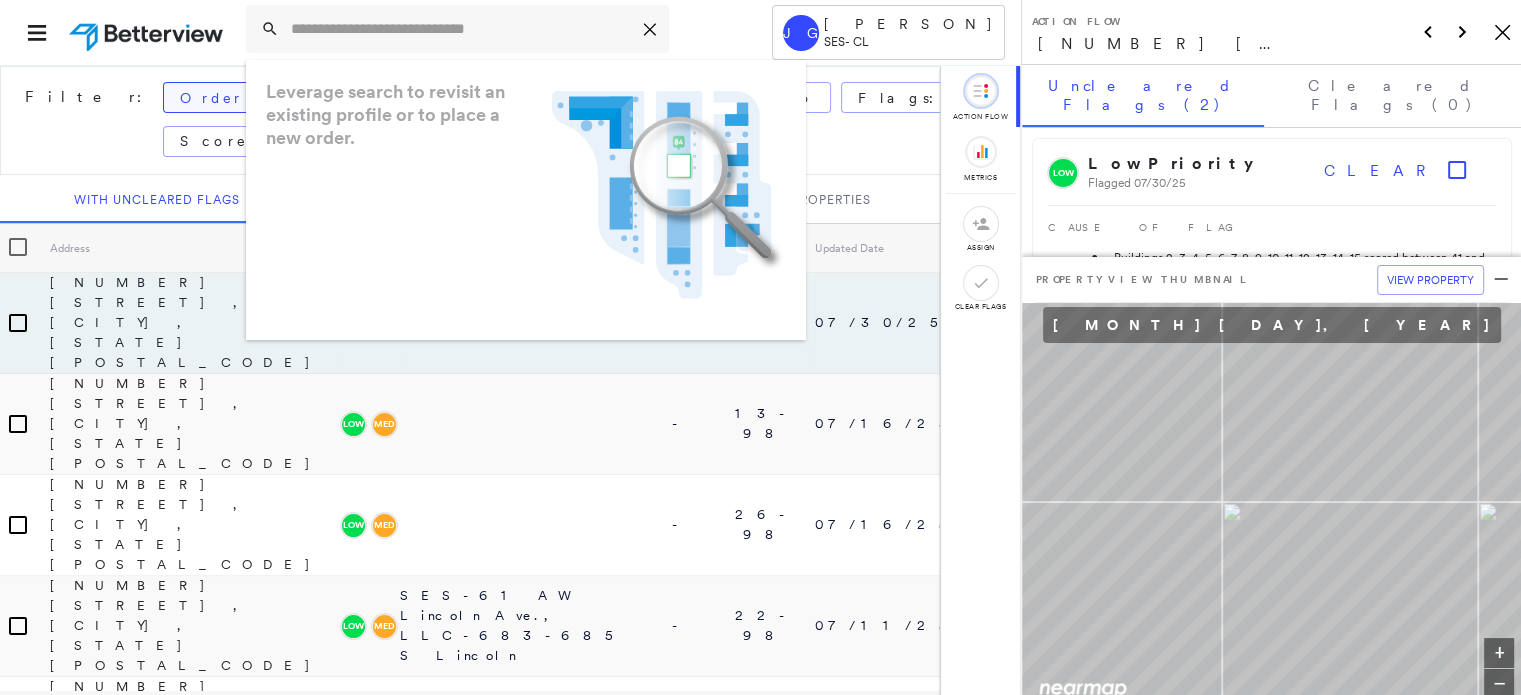 click on "Order Date: May 2025 - Today" at bounding box center [399, 98] 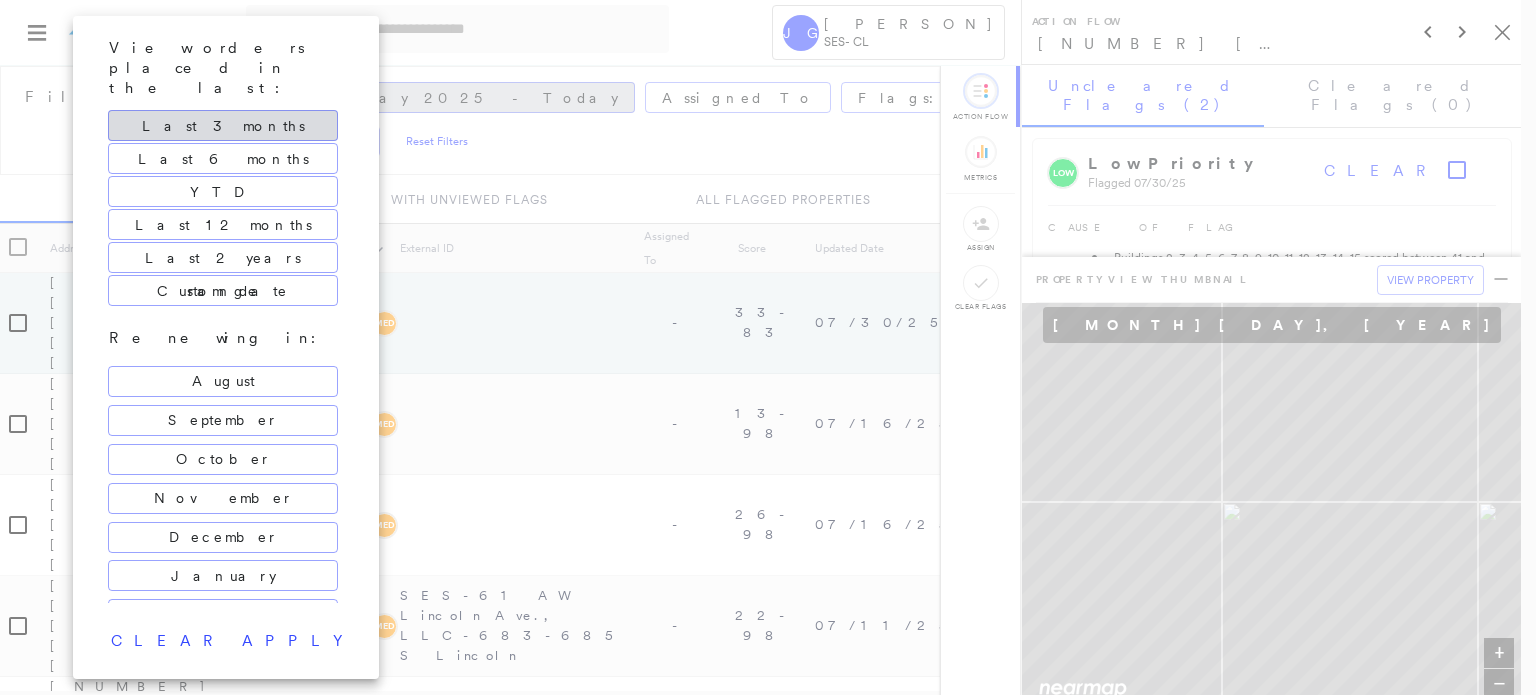 click at bounding box center [768, 347] 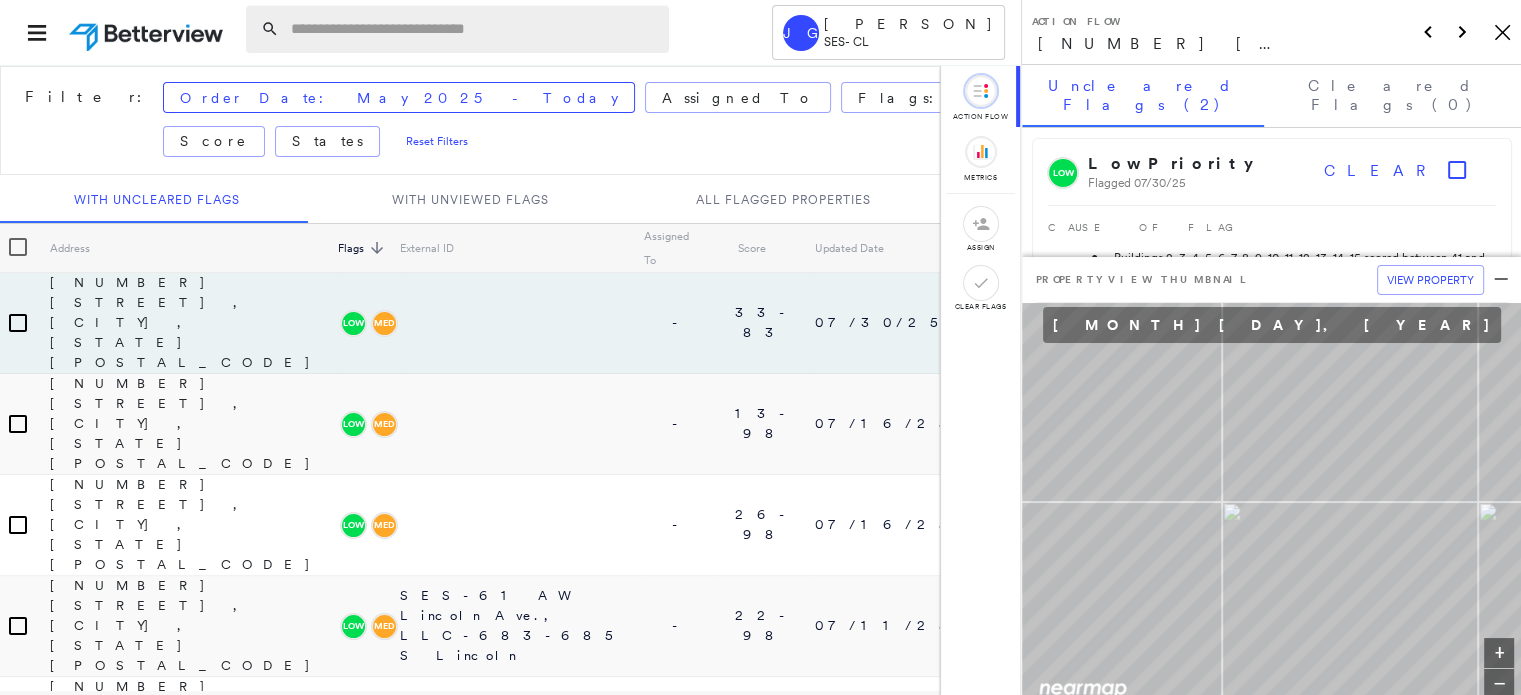 click at bounding box center [474, 29] 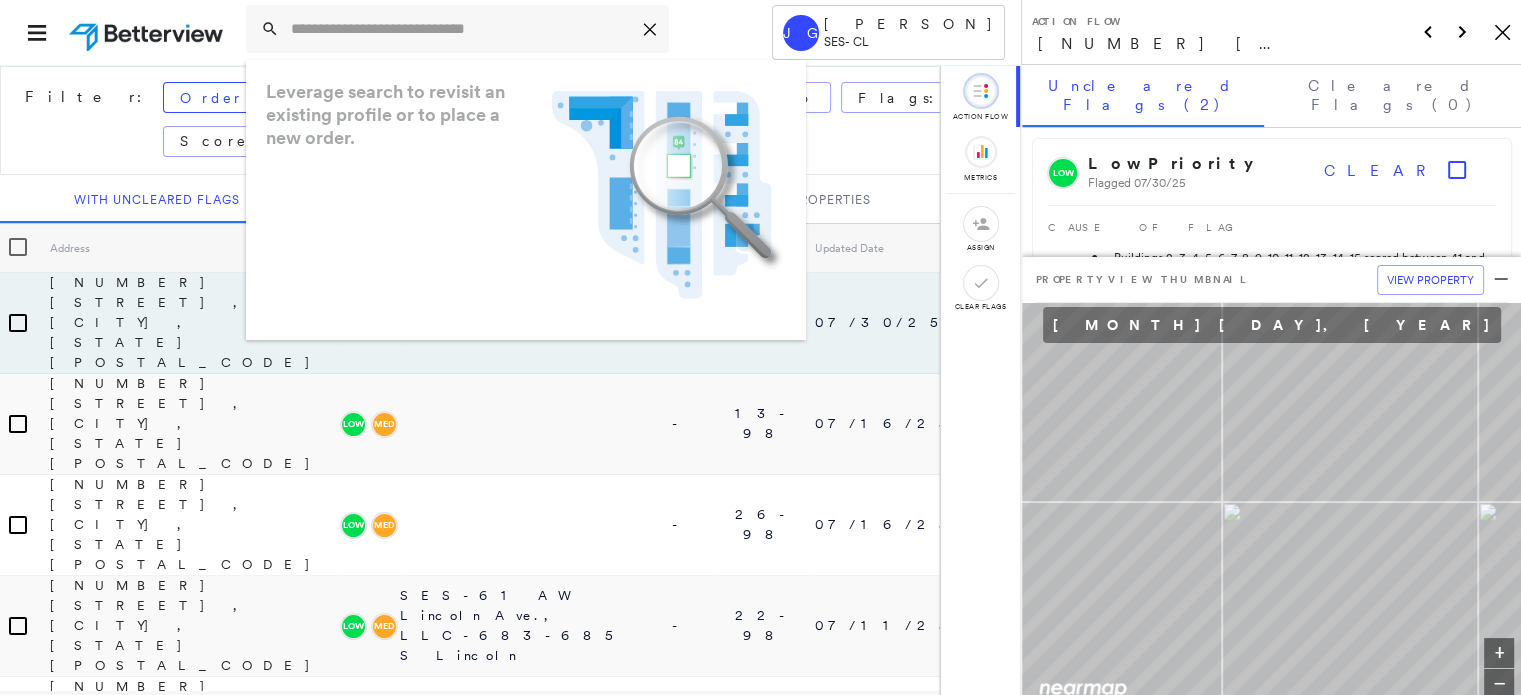 paste on "**********" 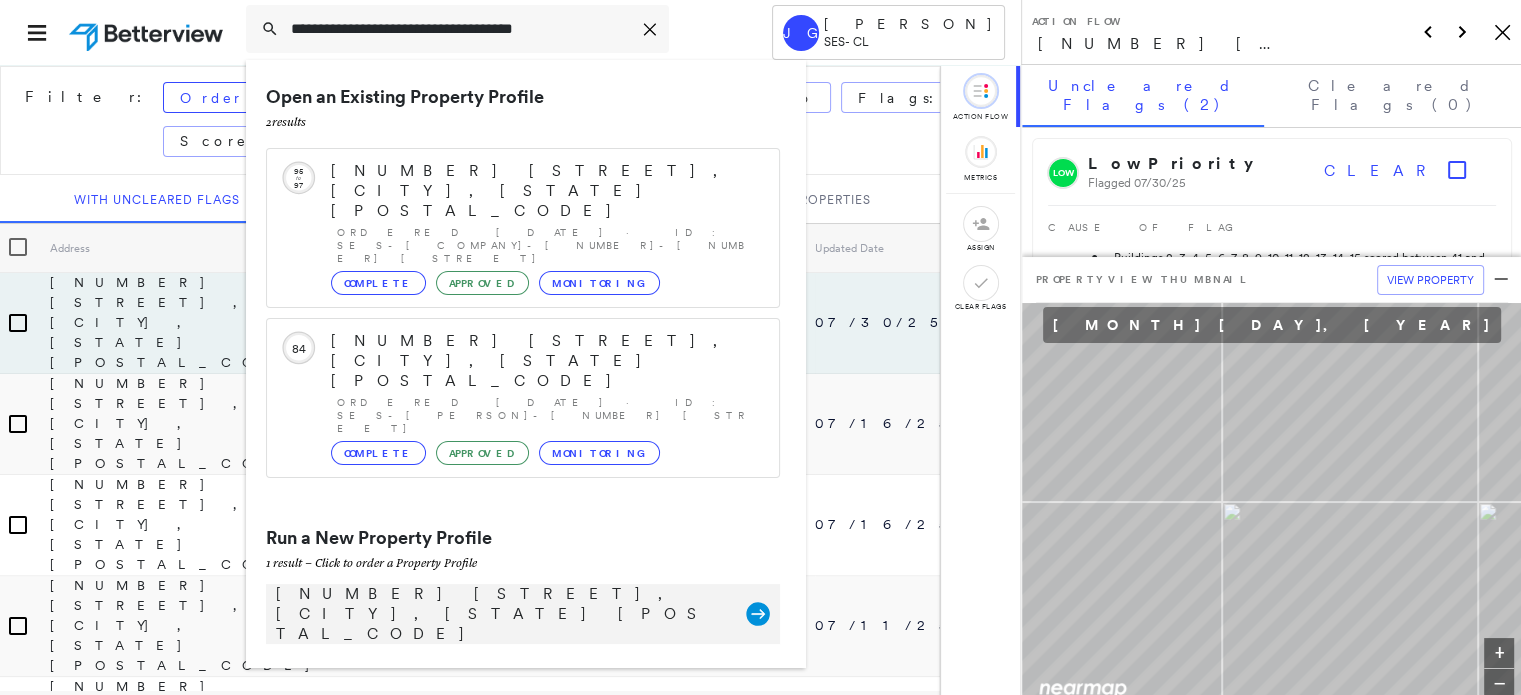 type on "**********" 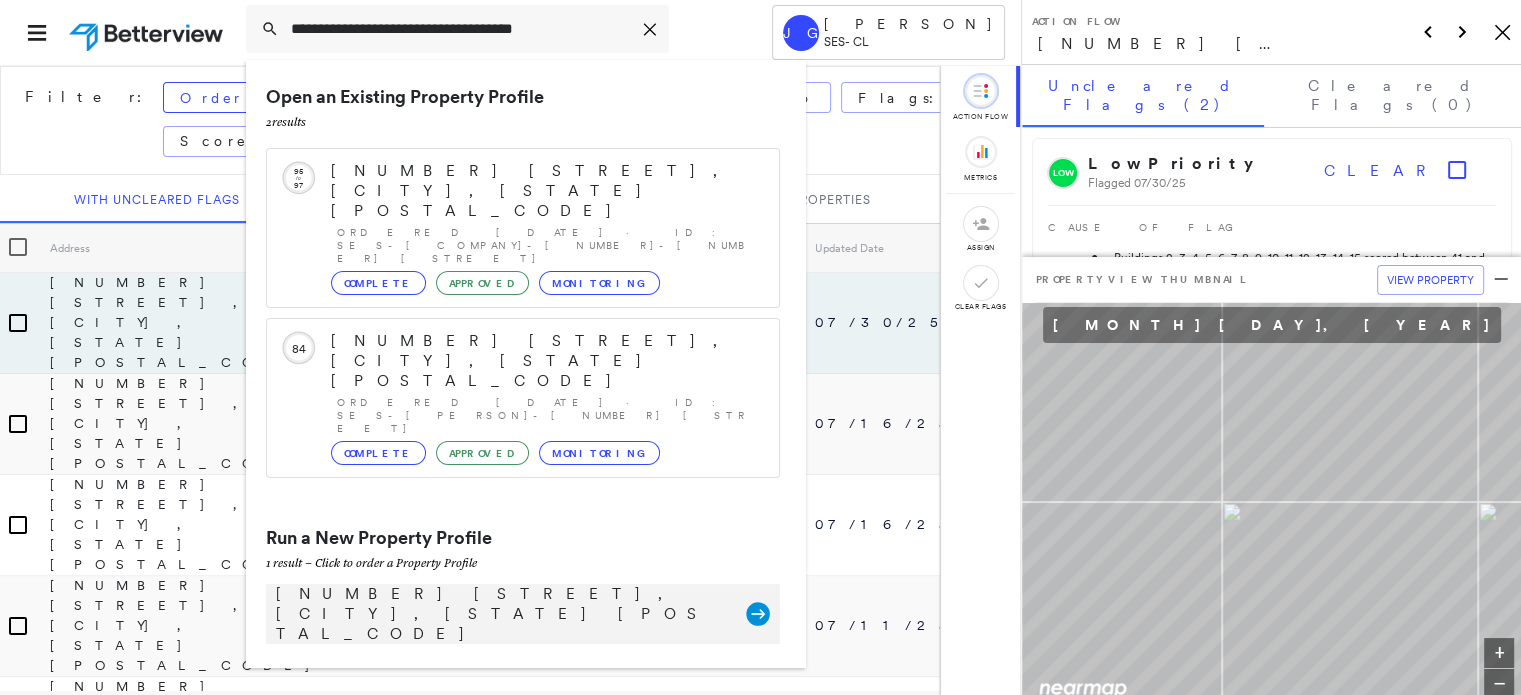 click on "[NUMBER] [STREET], [CITY], [STATE] [POSTAL_CODE]" at bounding box center [501, 614] 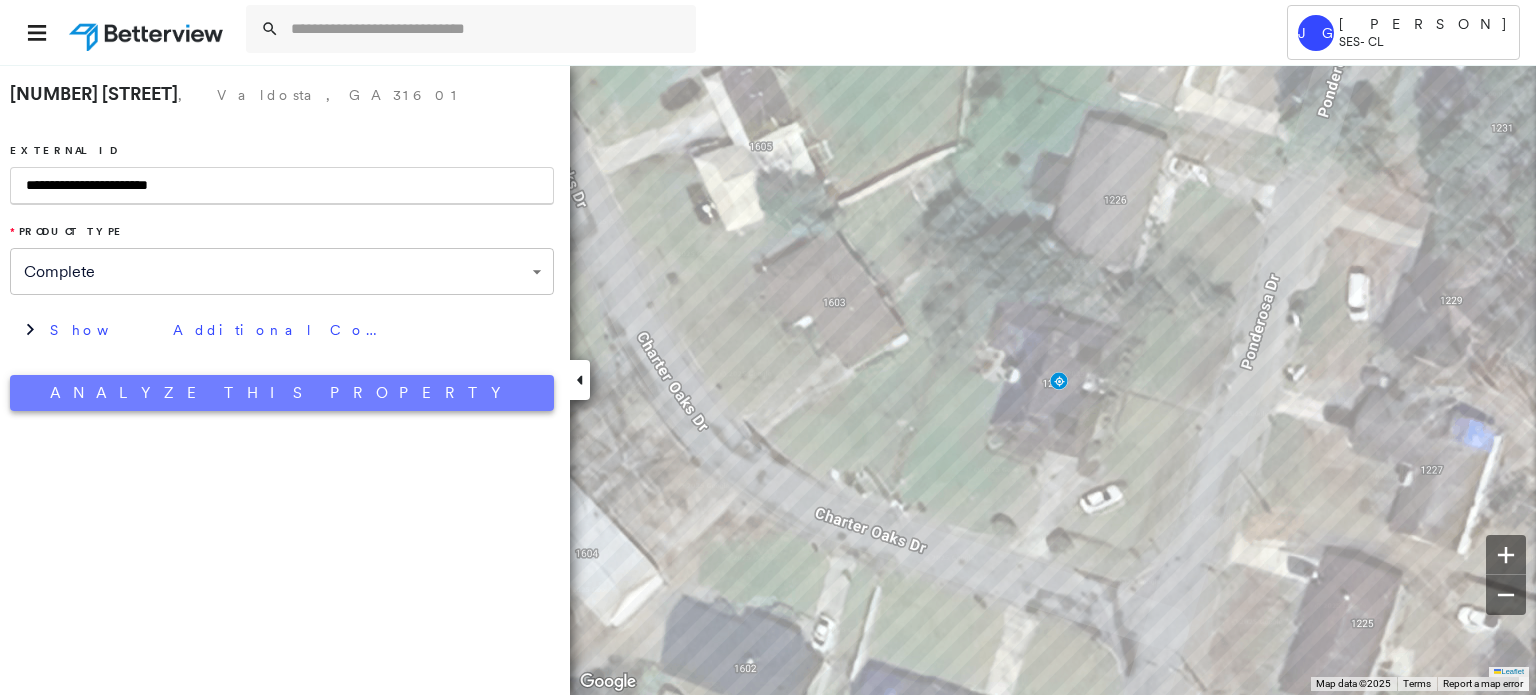 type on "**********" 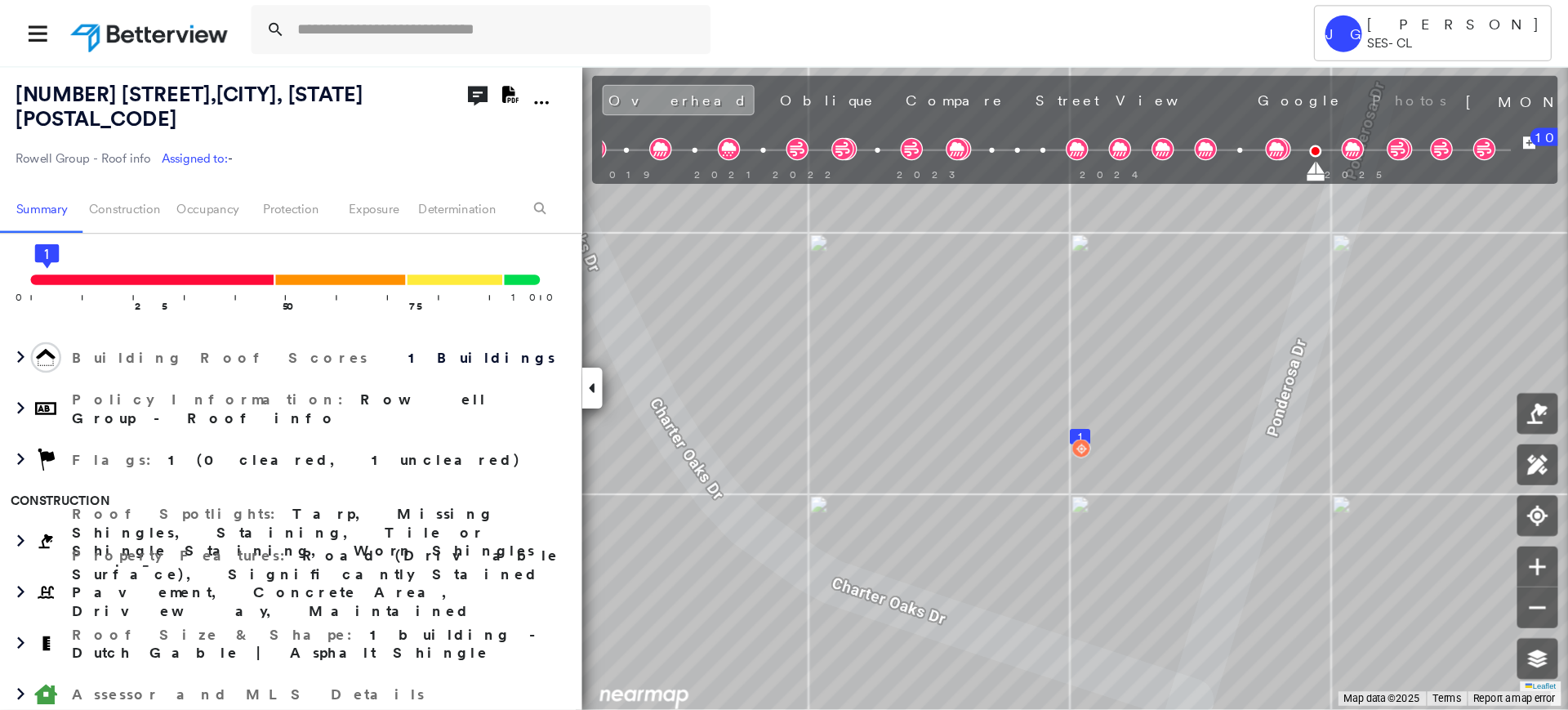 scroll, scrollTop: 0, scrollLeft: 0, axis: both 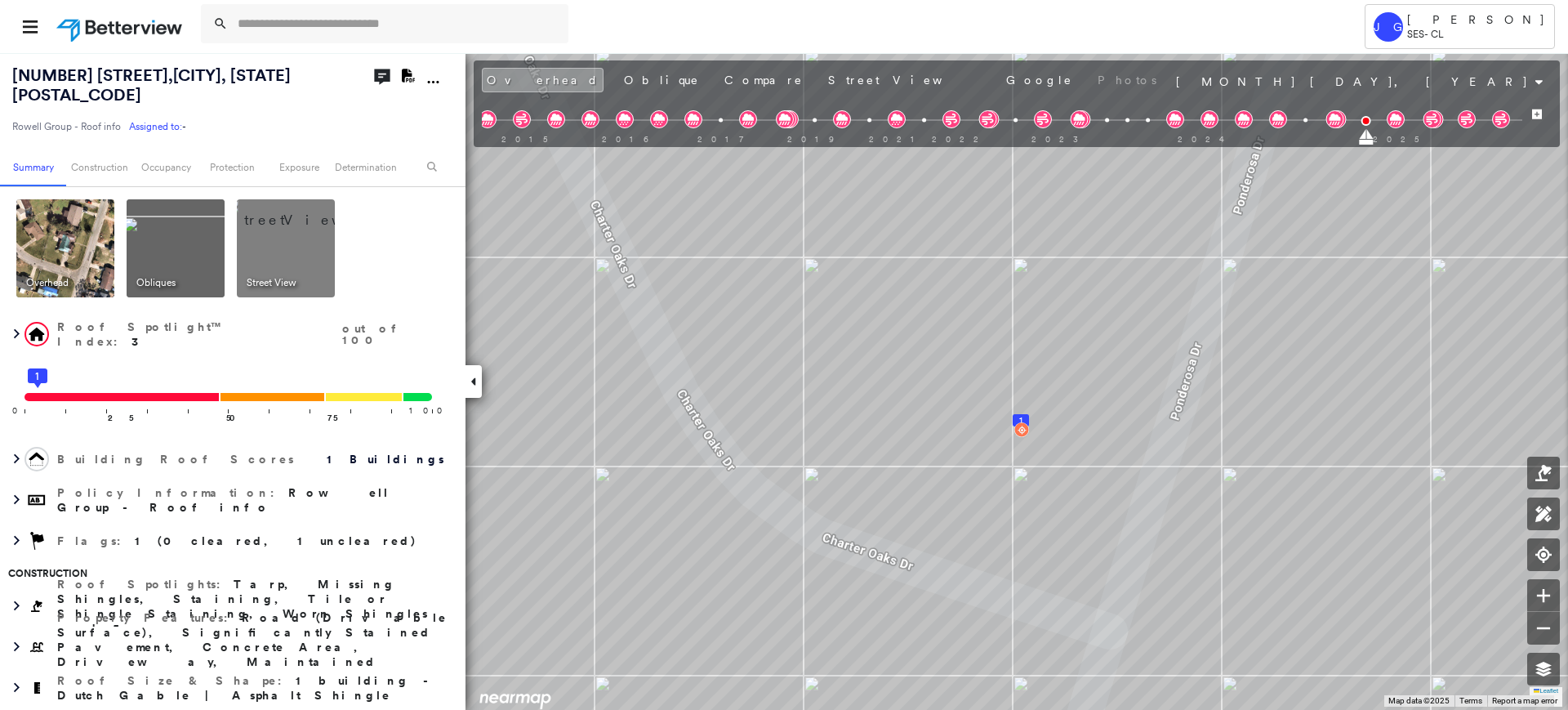 click at bounding box center (994, 136) 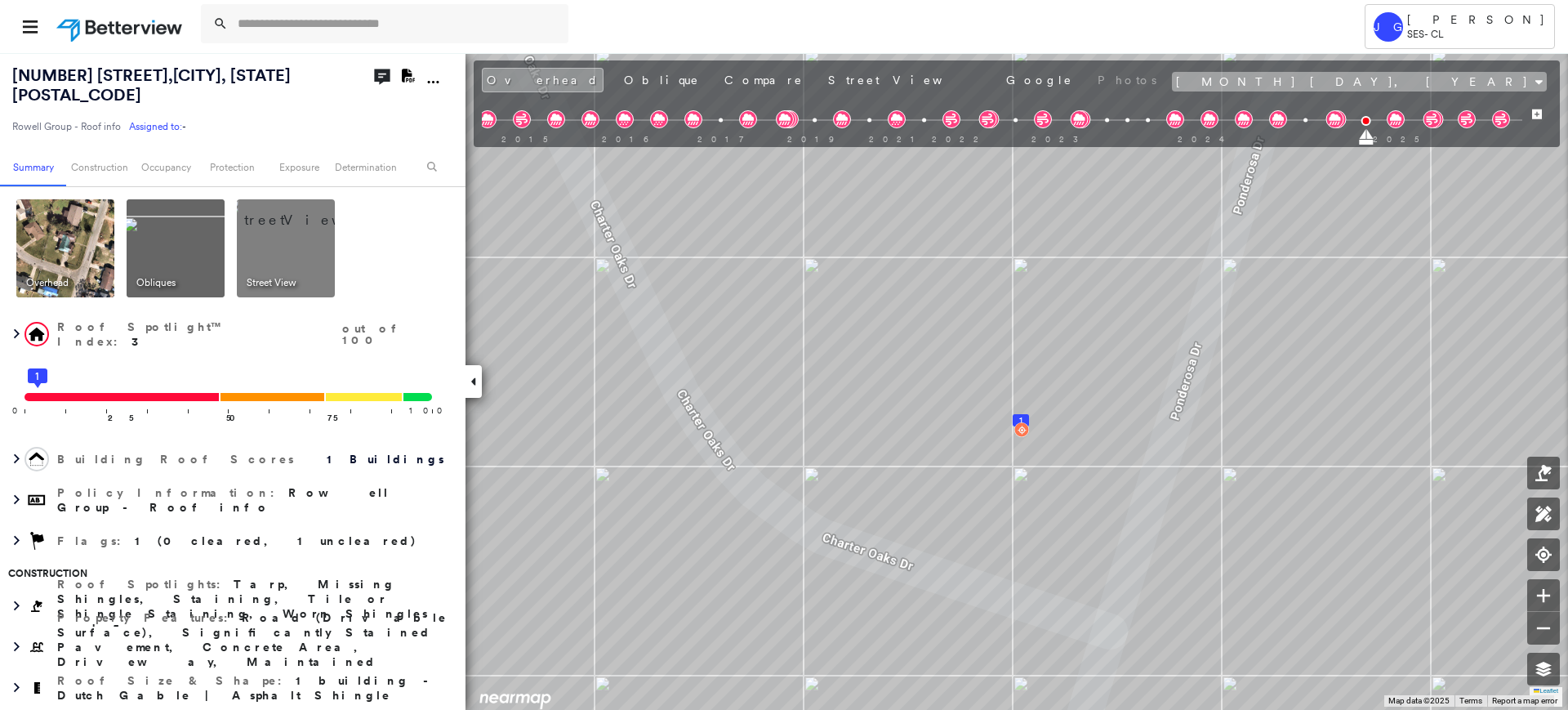 click on "[MONTH] [DAY], [YEAR]" at bounding box center [1359, 82] 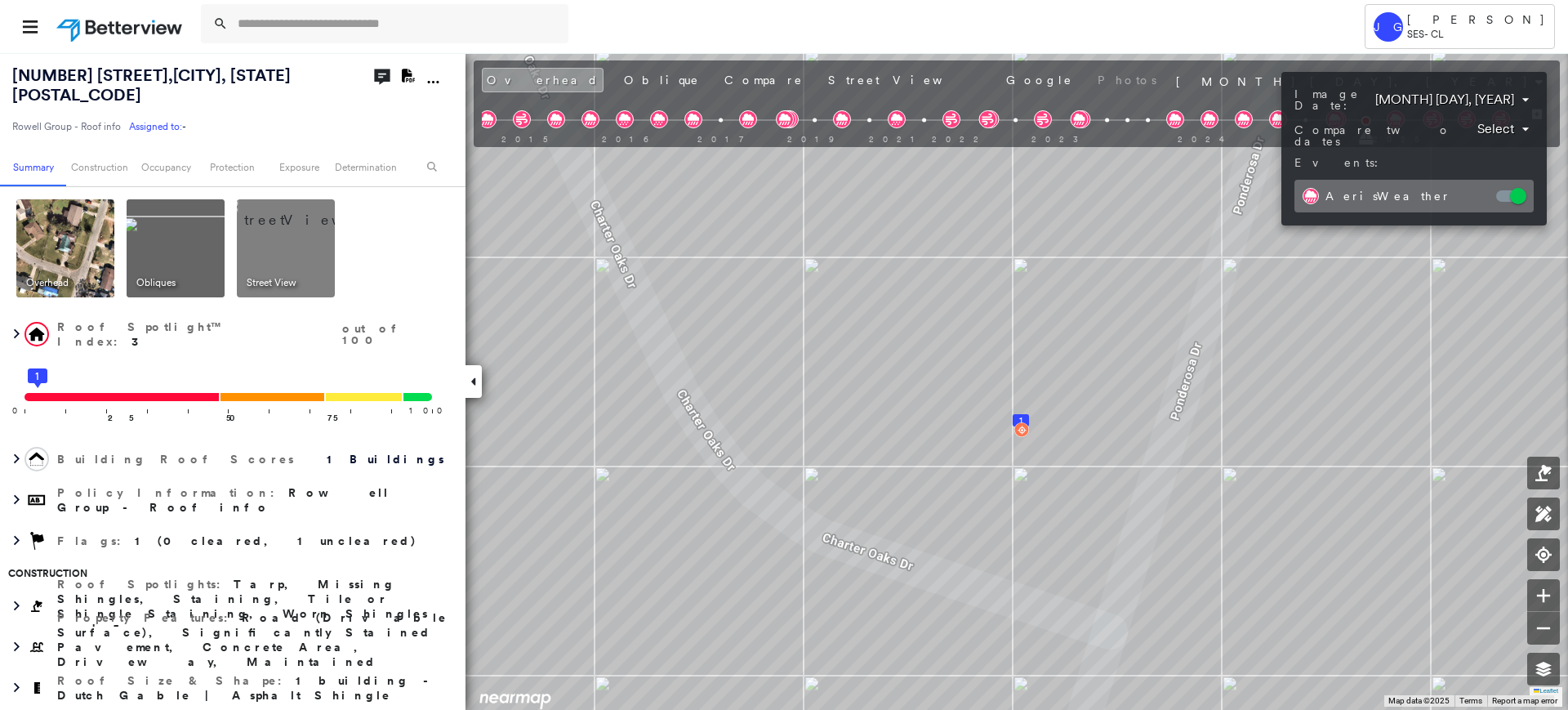 click on "Tower JG [PERSON] SES - CL [NUMBER] [STREET] , [CITY], [STATE] [COMPANY] - Roof info Assigned to: - Assigned to: - [COMPANY] - Roof info Assigned to: - Open Comments Download PDF Report Summary Construction Occupancy Protection Exposure Determination Overhead Obliques Street View Roof Spotlight™ Index : 3 out of 100 0 100 25 1 50 75 Building Roof Scores 1 Buildings Policy Information : [COMPANY] - Roof info Flags : 1 (0 cleared, 1 uncleared) Construction Roof Spotlights : Tarp, Missing Shingles, Staining, Tile or Shingle Staining, Worn Shingles and 5 more Property Features : Road (Drivable Surface), Significantly Stained Pavement, Concrete Area, Driveway, Maintained Lawn and 2 more Roof Size & Shape : 1 building - Dutch Gable | Asphalt Shingle Assessor and MLS Details Property Lookup BuildZoom - Building Permit Data and Analysis Occupancy Ownership Place Detail SmartyStreets - Geocode Smarty Streets - Surrounding Properties Protection Protection Exposure Fire Path Hail 2" at bounding box center (784, 355) 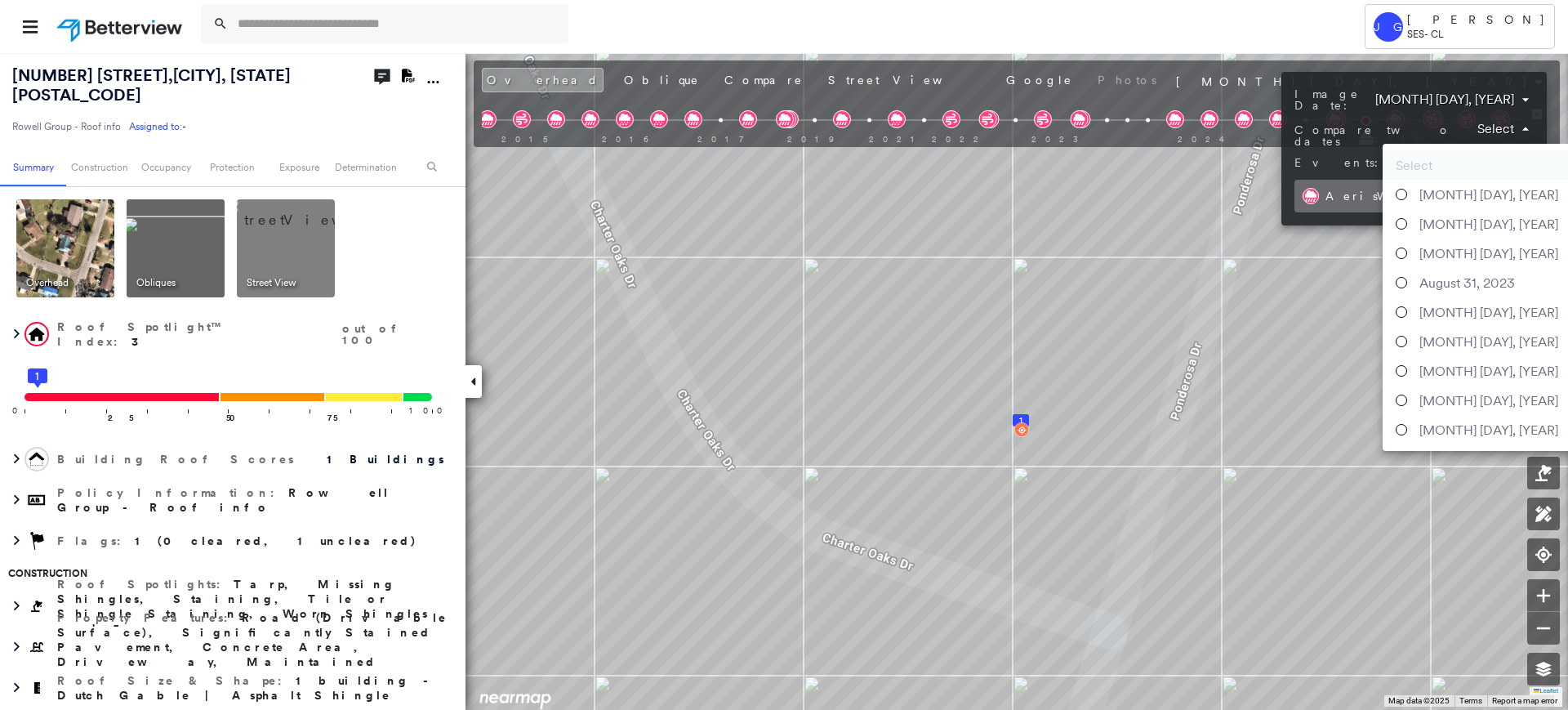 click at bounding box center (1401, 312) 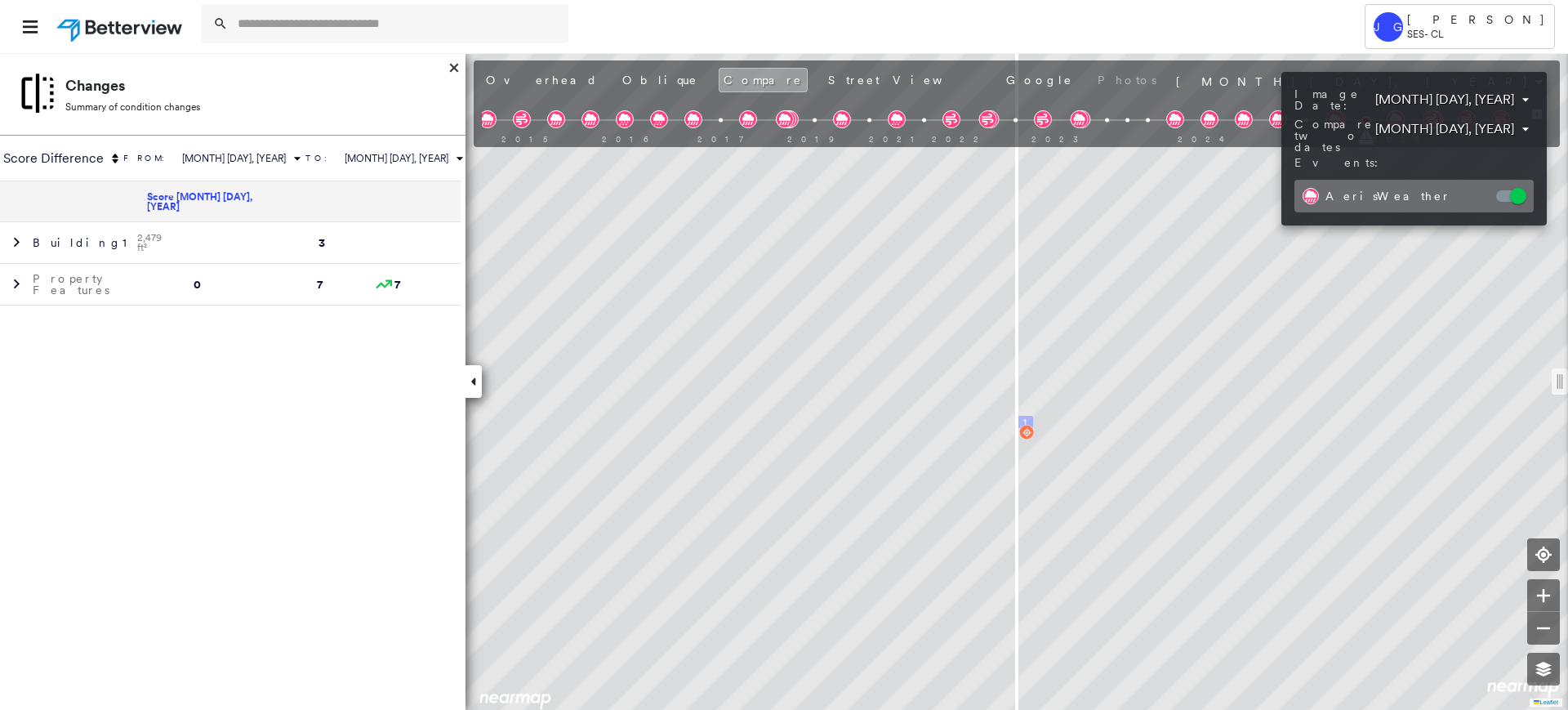 click at bounding box center [784, 355] 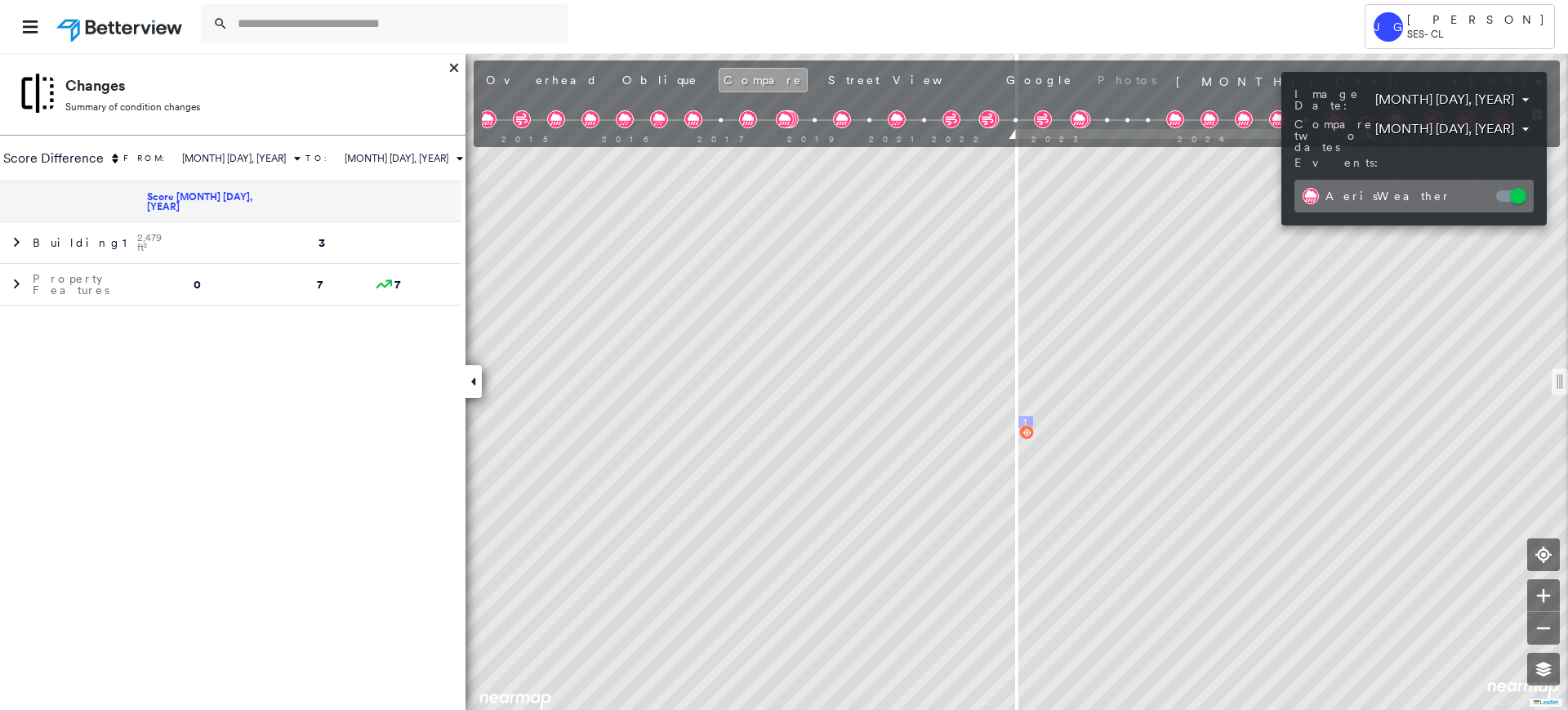 type on "**********" 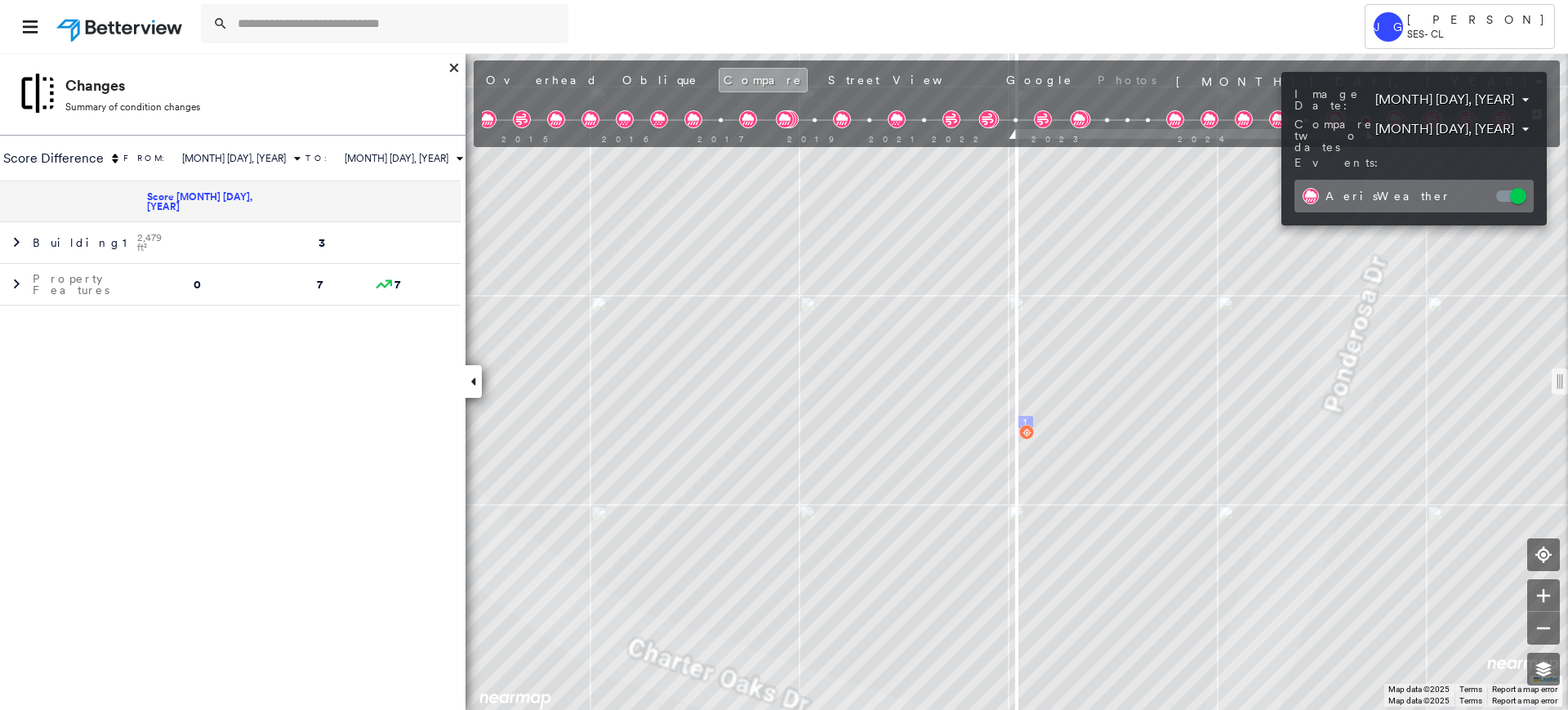 drag, startPoint x: 1017, startPoint y: 379, endPoint x: 905, endPoint y: 380, distance: 112.00446 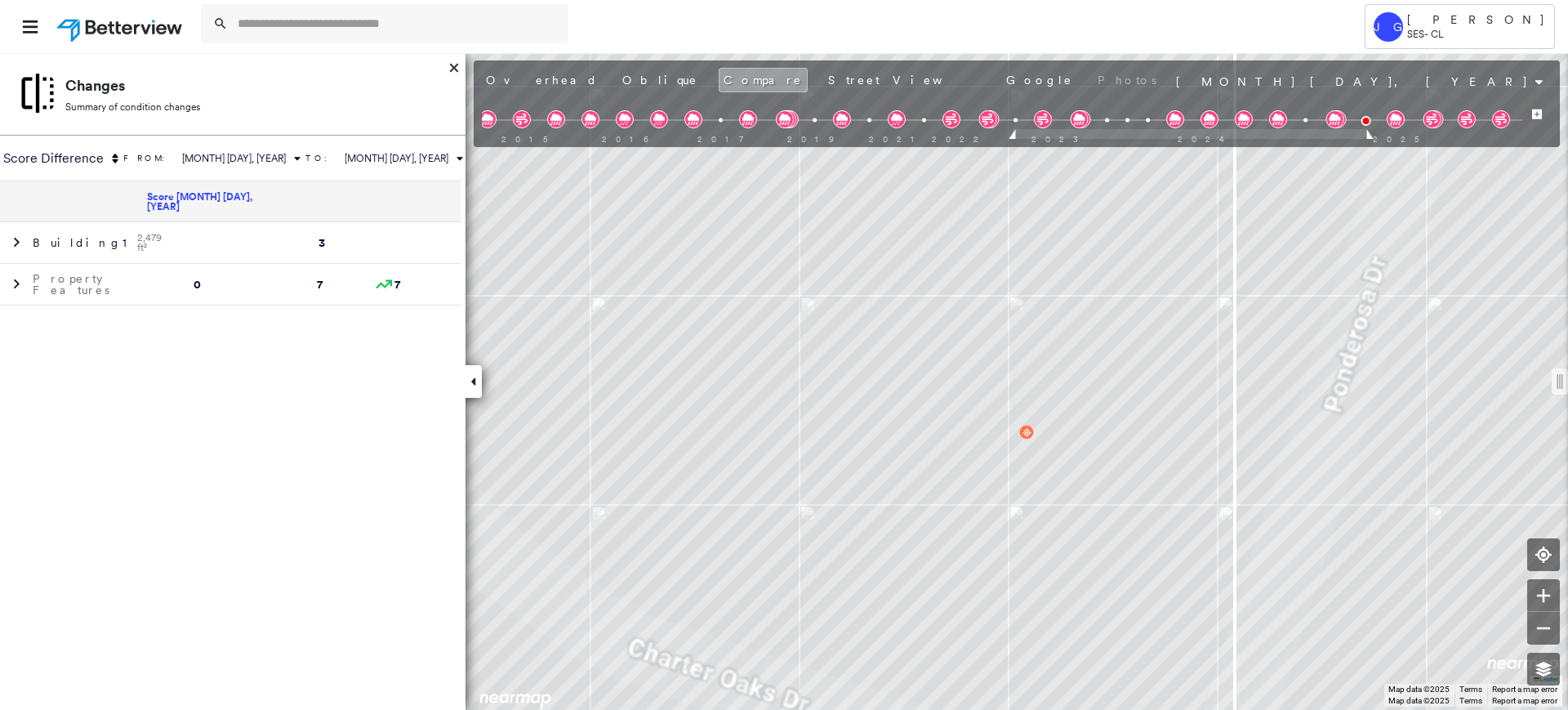 drag, startPoint x: 1018, startPoint y: 375, endPoint x: 1231, endPoint y: 393, distance: 213.7592 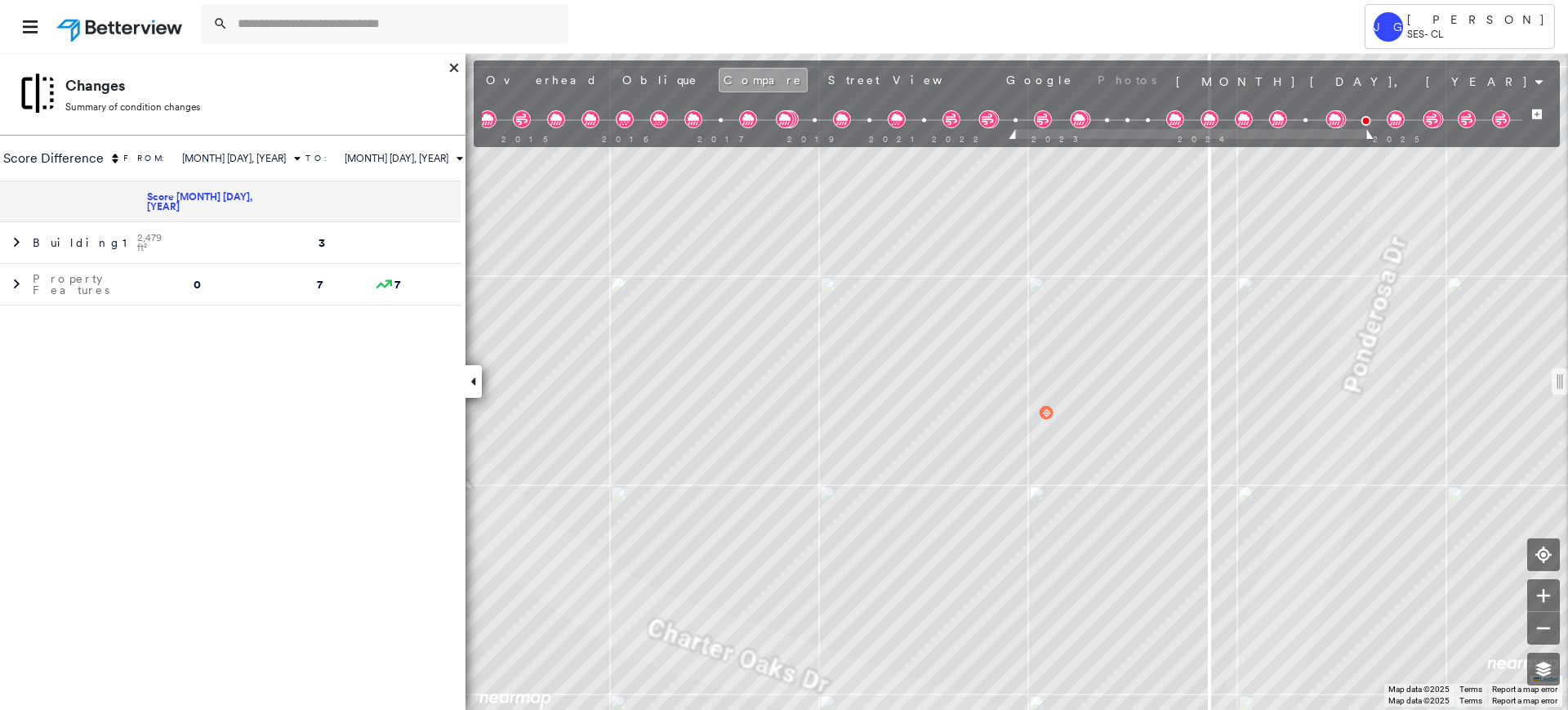 drag, startPoint x: 1237, startPoint y: 383, endPoint x: 1212, endPoint y: 383, distance: 25 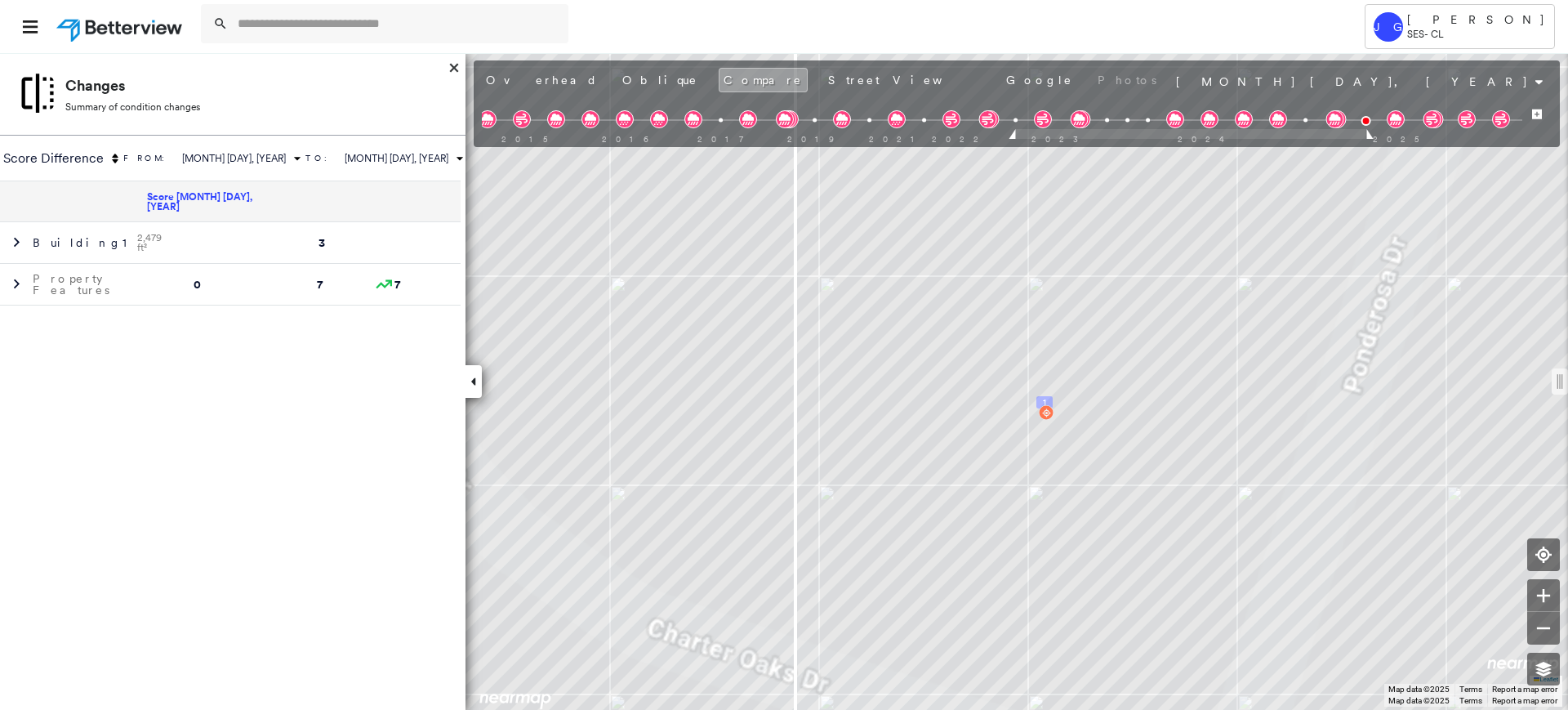 drag, startPoint x: 1214, startPoint y: 383, endPoint x: 793, endPoint y: 392, distance: 421.09619 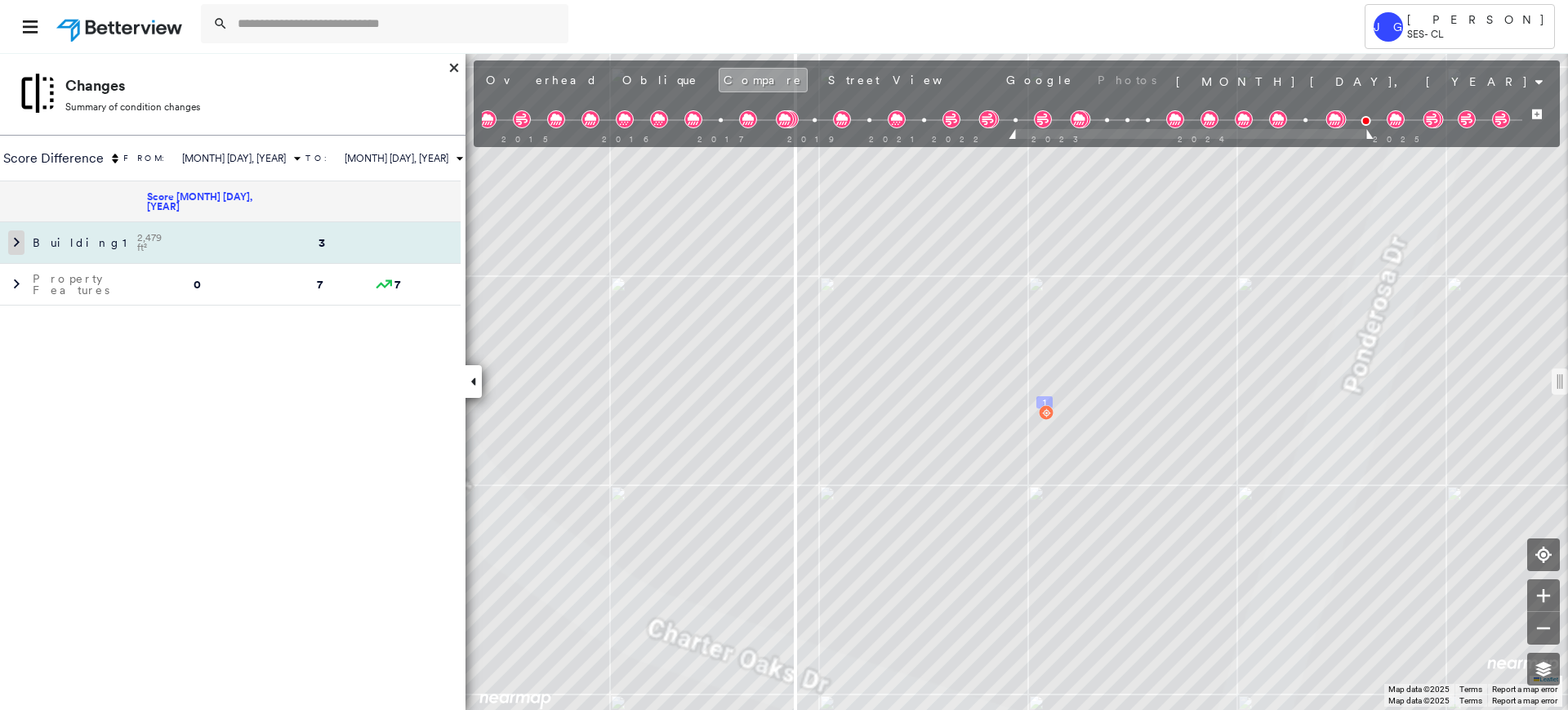 click at bounding box center (16, 243) 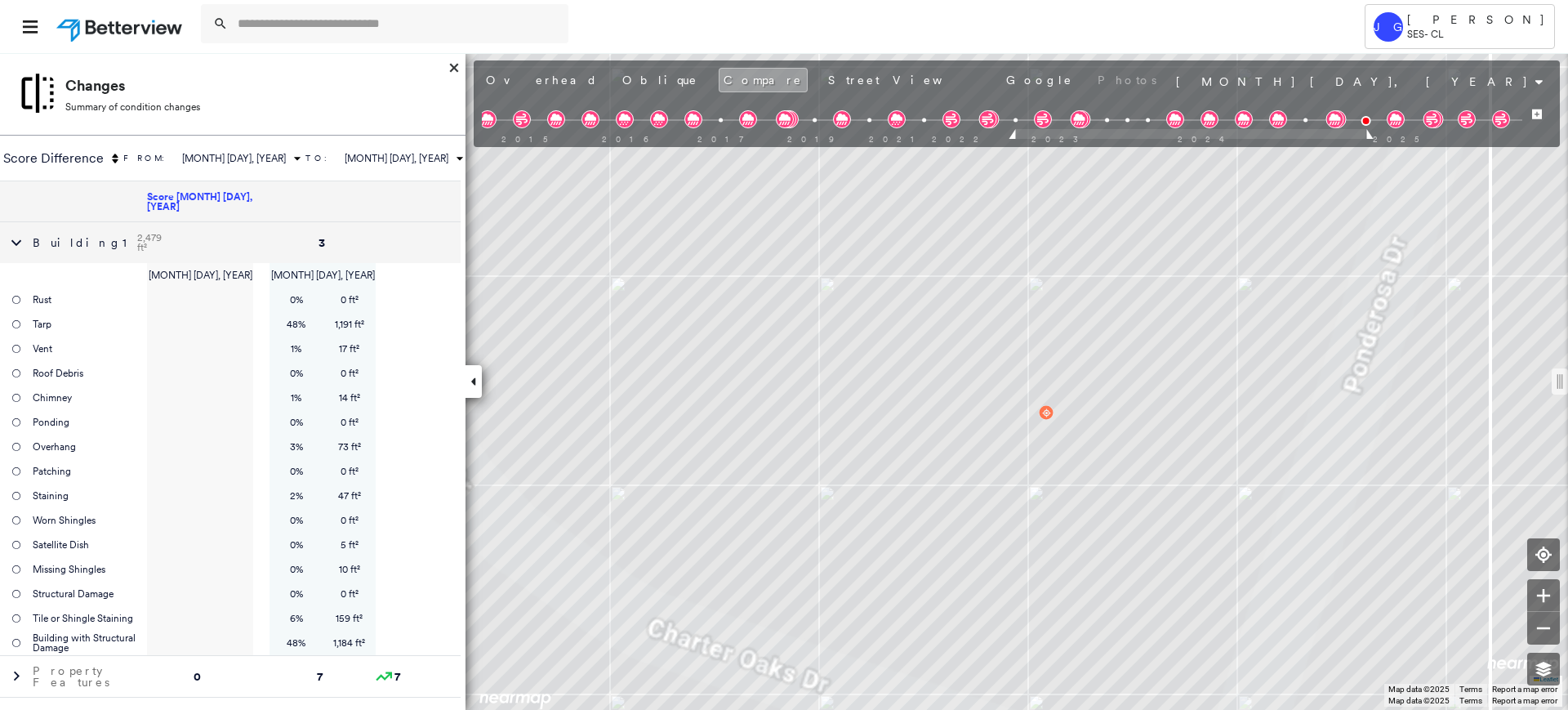 drag, startPoint x: 791, startPoint y: 384, endPoint x: 1496, endPoint y: 385, distance: 705.00071 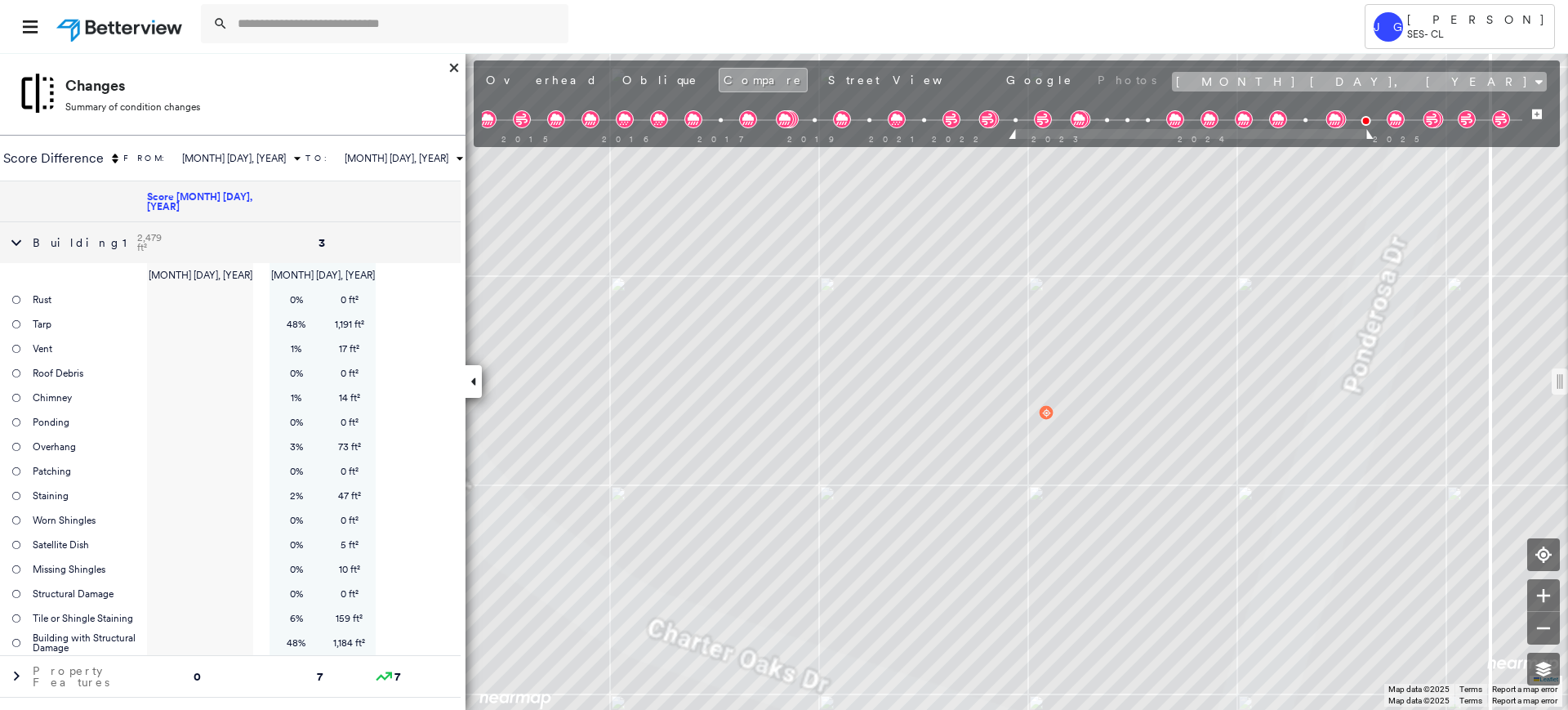 click on "[MONTH] [DAY], [YEAR]" at bounding box center [1359, 82] 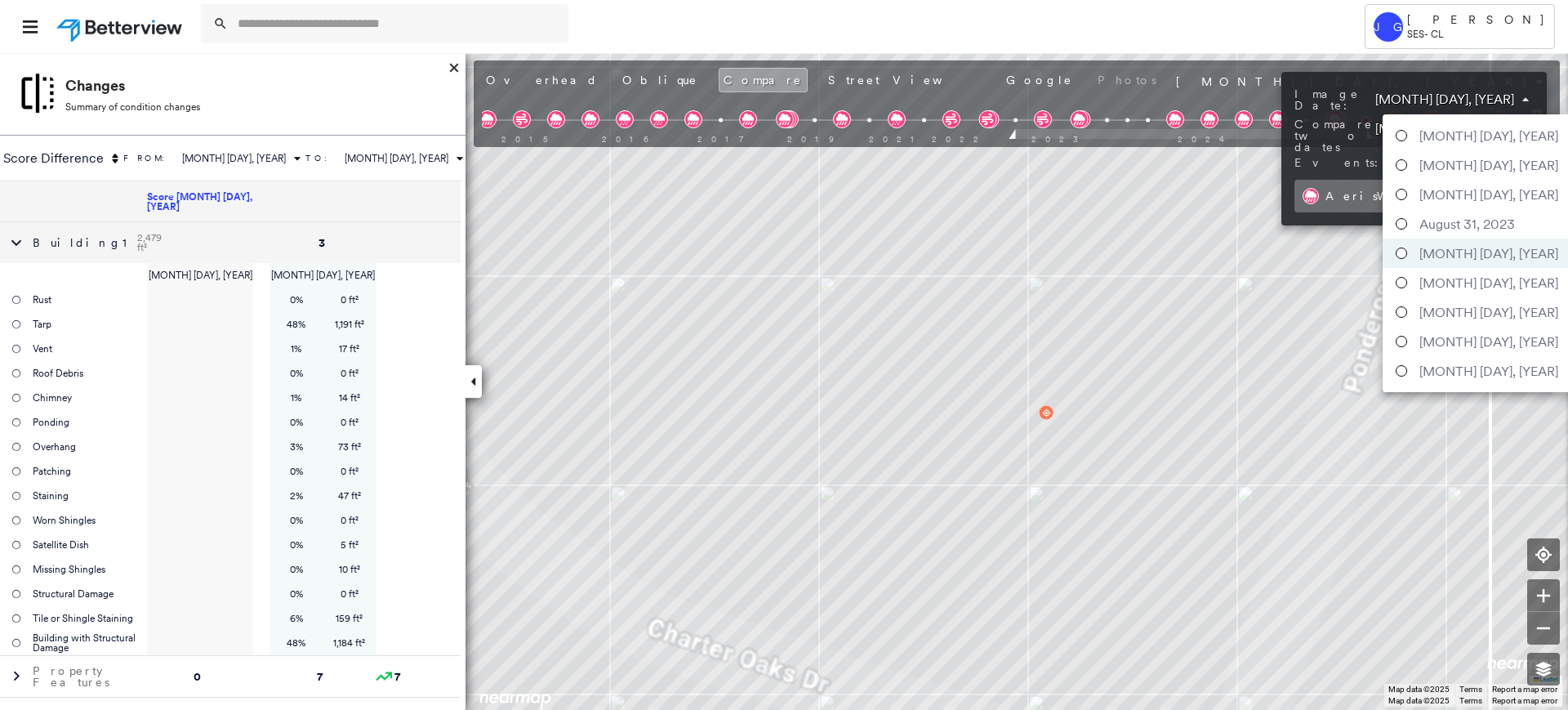 click on "Tower JG [PERSON] SES - CL [NUMBER] [STREET] , [CITY], [STATE] [COMPANY] - Roof info Assigned to: - Assigned to: - [COMPANY] - Roof info Assigned to: - Open Comments Download PDF Report Summary Construction Occupancy Protection Exposure Determination Looking for roof spotlights? Analyze this date Overhead Obliques Street View Roof Spotlight™ Index 0 100 25 1 50 75 Building Roof Scores 0 Buildings Policy Information : [COMPANY] - Roof info Flags : 1 (0 cleared, 1 uncleared) Construction Assessor and MLS Details Property Lookup BuildZoom - Building Permit Data and Analysis Occupancy Ownership Place Detail SmartyStreets - Geocode Smarty Streets - Surrounding Properties Protection Protection Exposure FEMA Risk Index Flood Regional Hazard: 3 out of 5 Crime Regional Hazard: 3 out of 5 Hail Regional Hazard: 1 out of 5 Hurricane Regional Hazard: 3 out of 5 Additional Perils Guidewire HazardHub HazardHub Risks MLS Photos Determination Flags : 1 (0 cleared, 1 uncleared) High" at bounding box center (784, 355) 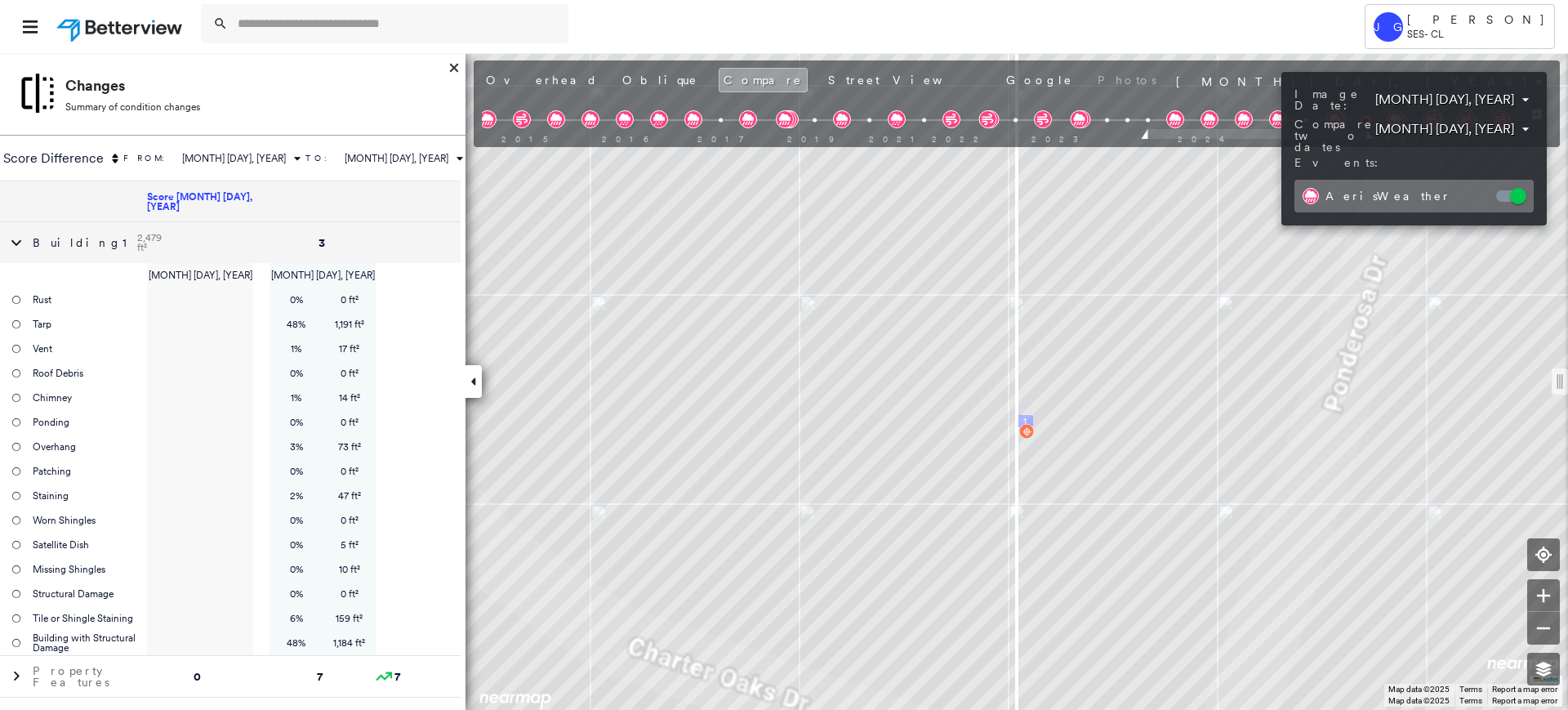drag, startPoint x: 1017, startPoint y: 381, endPoint x: 1085, endPoint y: 380, distance: 68.00735 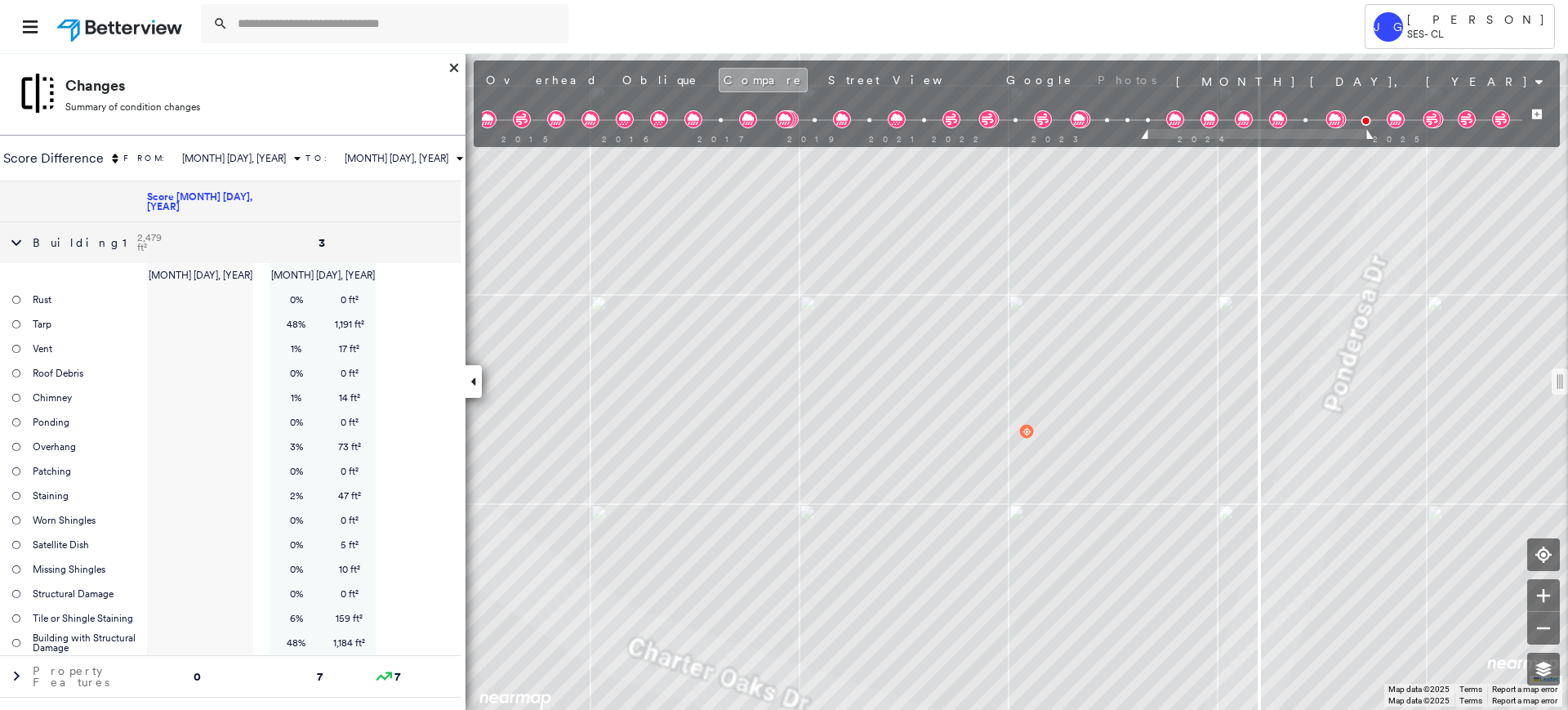 drag, startPoint x: 1015, startPoint y: 377, endPoint x: 1263, endPoint y: 389, distance: 248.29015 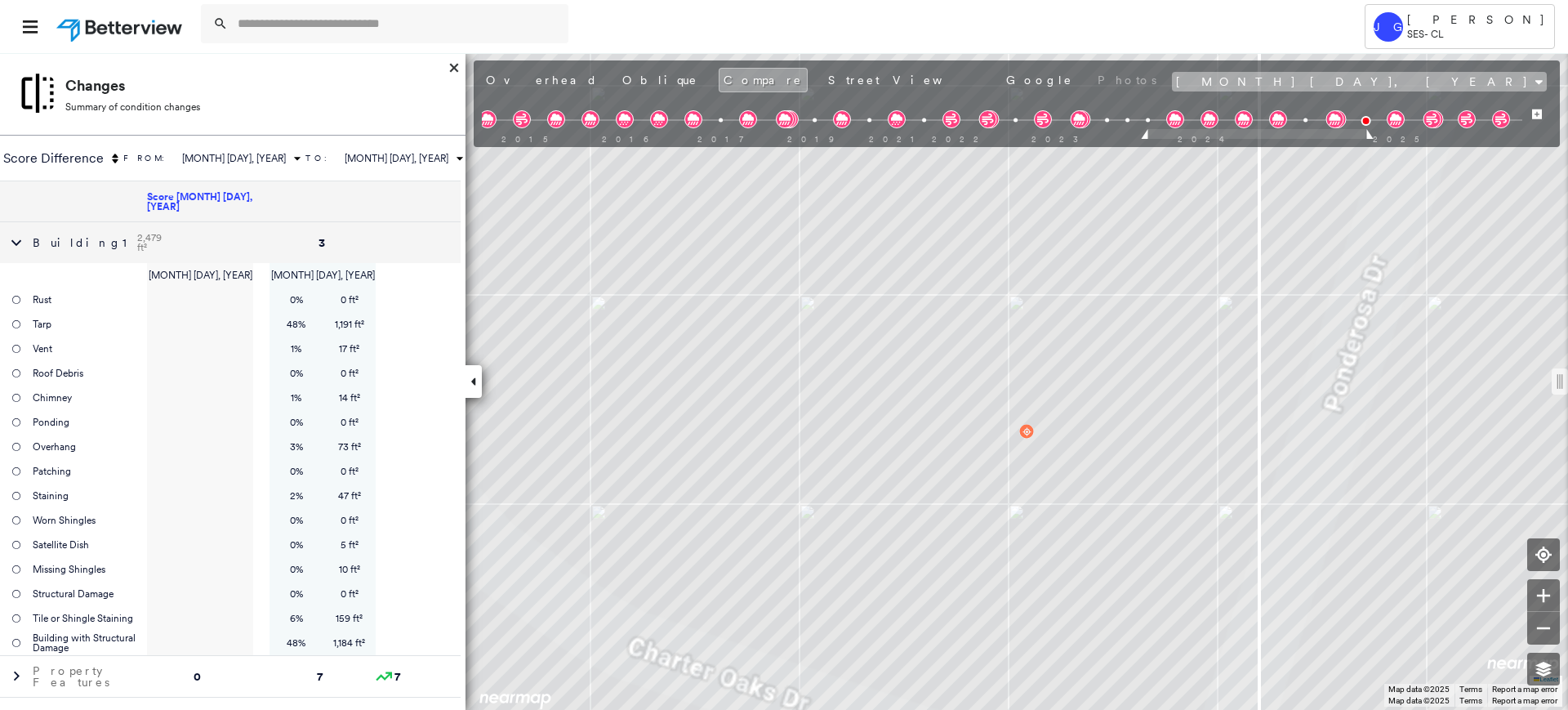 click on "[MONTH] [DAY], [YEAR]" at bounding box center (1359, 82) 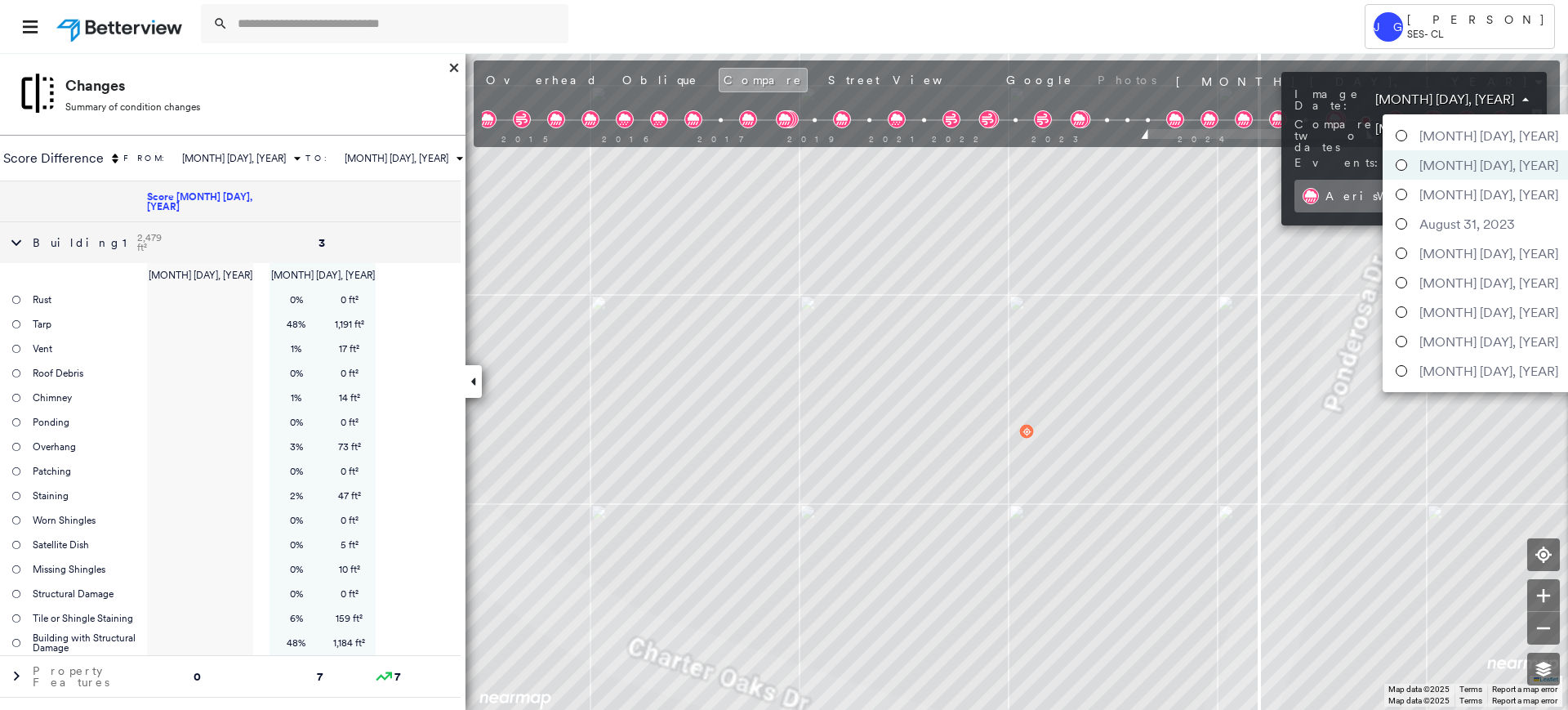 click on "Tower JG [PERSON] SES - CL [NUMBER] [STREET] , [CITY], [STATE] [COMPANY] - Roof info Assigned to: - Assigned to: - [COMPANY] - Roof info Assigned to: - Open Comments Download PDF Report Summary Construction Occupancy Protection Exposure Determination Looking for roof spotlights? Analyze this date Overhead Obliques Street View Roof Spotlight™ Index 0 100 25 1 50 75 Building Roof Scores 0 Buildings Policy Information : [COMPANY] - Roof info Flags : 1 (0 cleared, 1 uncleared) Construction Assessor and MLS Details Property Lookup BuildZoom - Building Permit Data and Analysis Occupancy Ownership Place Detail SmartyStreets - Geocode Smarty Streets - Surrounding Properties Protection Protection Exposure FEMA Risk Index Flood Regional Hazard: 3 out of 5 Crime Regional Hazard: 3 out of 5 Hail Regional Hazard: 1 out of 5 Hurricane Regional Hazard: 3 out of 5 Additional Perils Guidewire HazardHub HazardHub Risks MLS Photos Determination Flags : 1 (0 cleared, 1 uncleared) High" at bounding box center (784, 355) 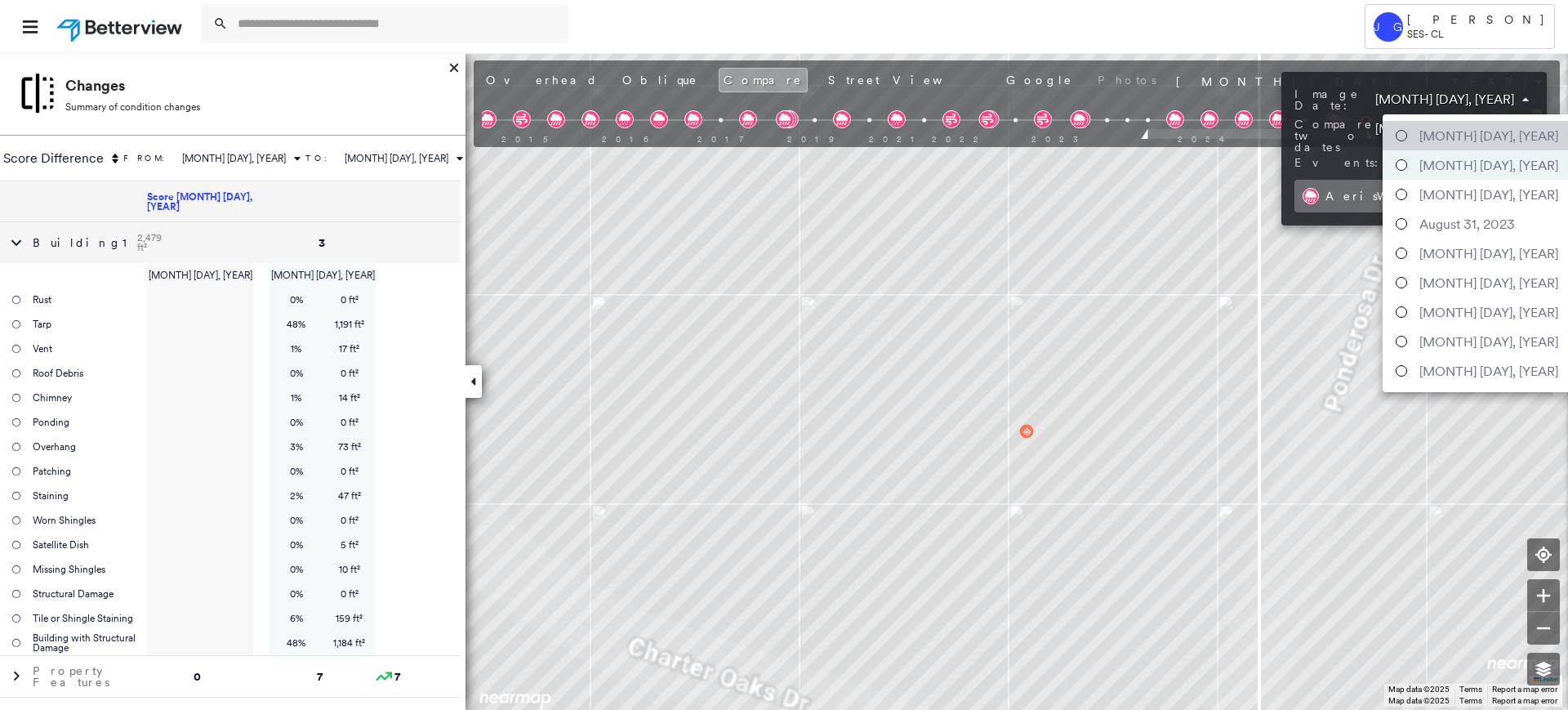 click on "[MONTH] [DAY], [YEAR]" at bounding box center (1489, 136) 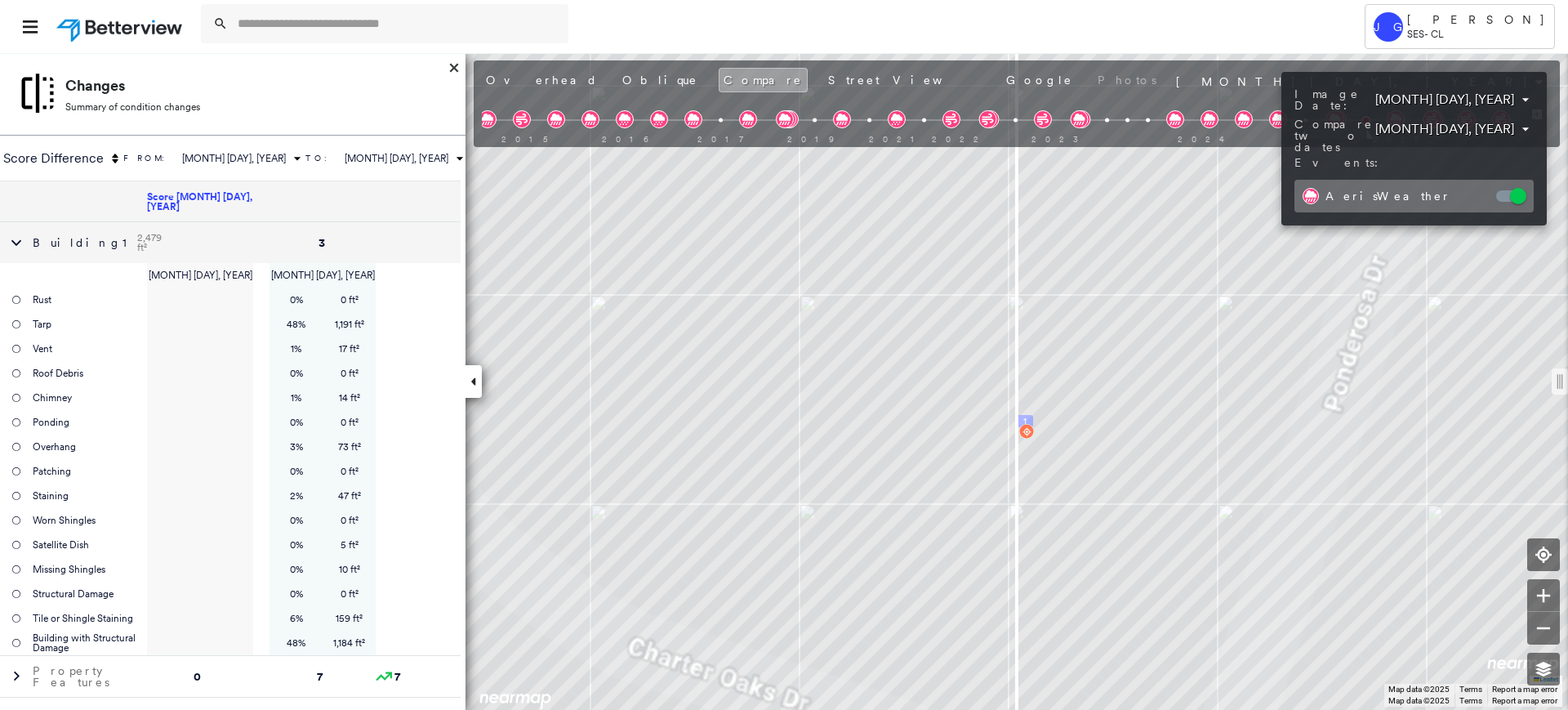 drag, startPoint x: 1012, startPoint y: 373, endPoint x: 893, endPoint y: 376, distance: 119.03781 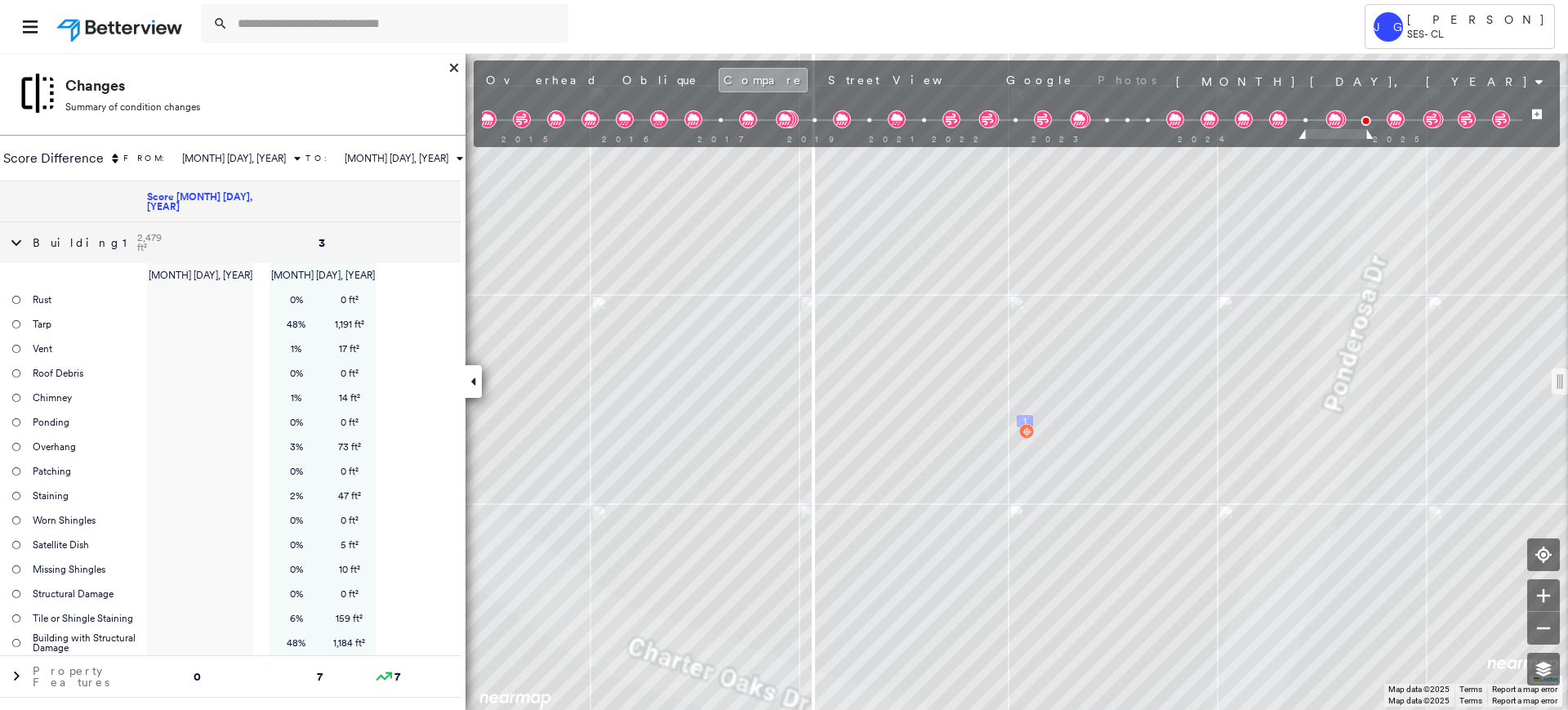 drag, startPoint x: 1023, startPoint y: 385, endPoint x: 811, endPoint y: 395, distance: 212.23572 